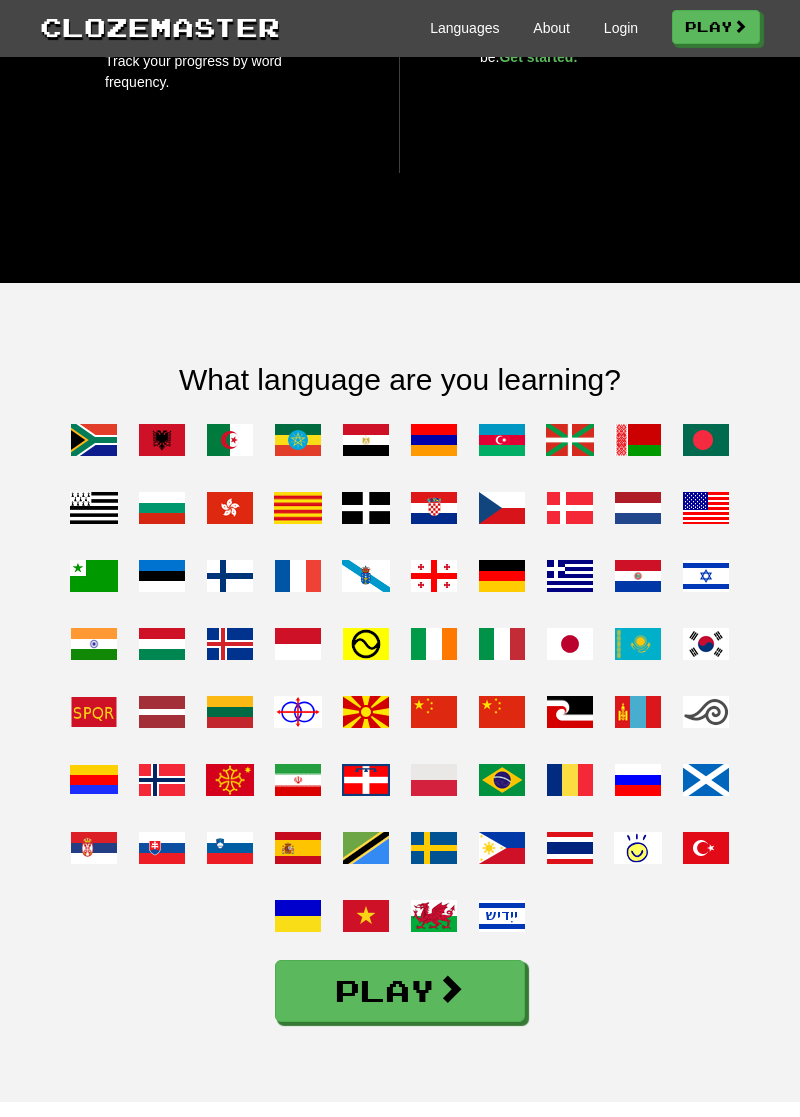 scroll, scrollTop: 1856, scrollLeft: 0, axis: vertical 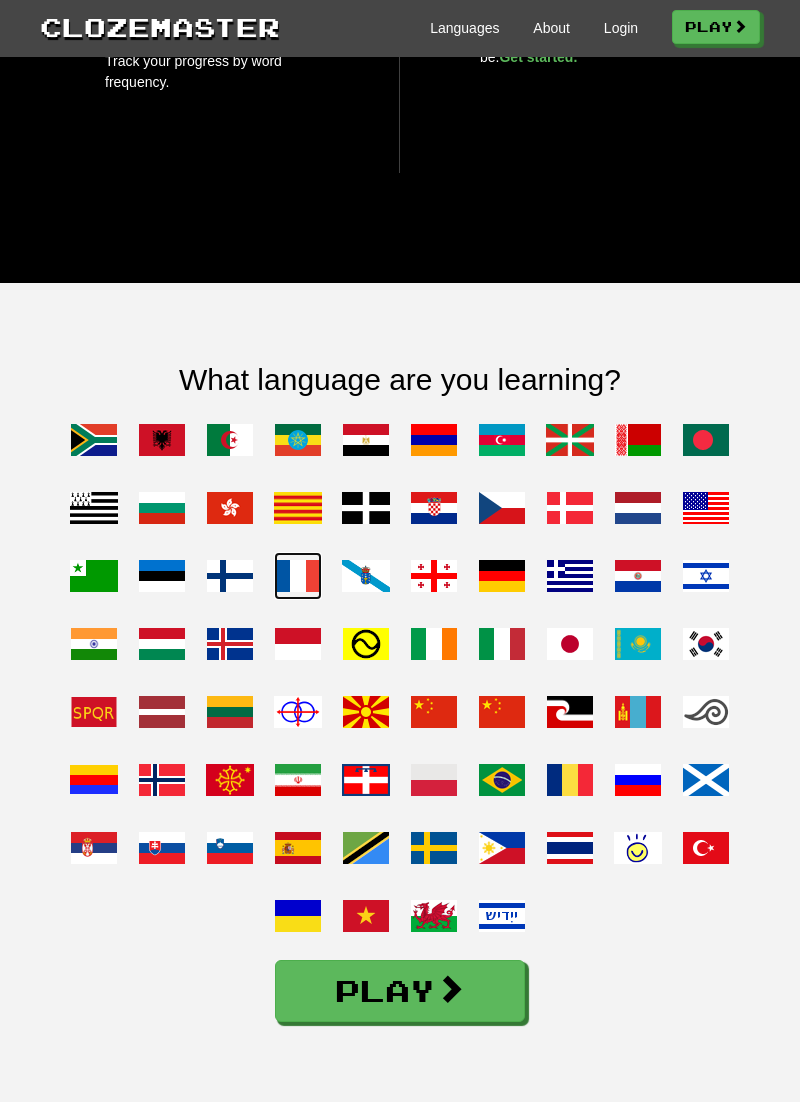 click at bounding box center [298, 576] 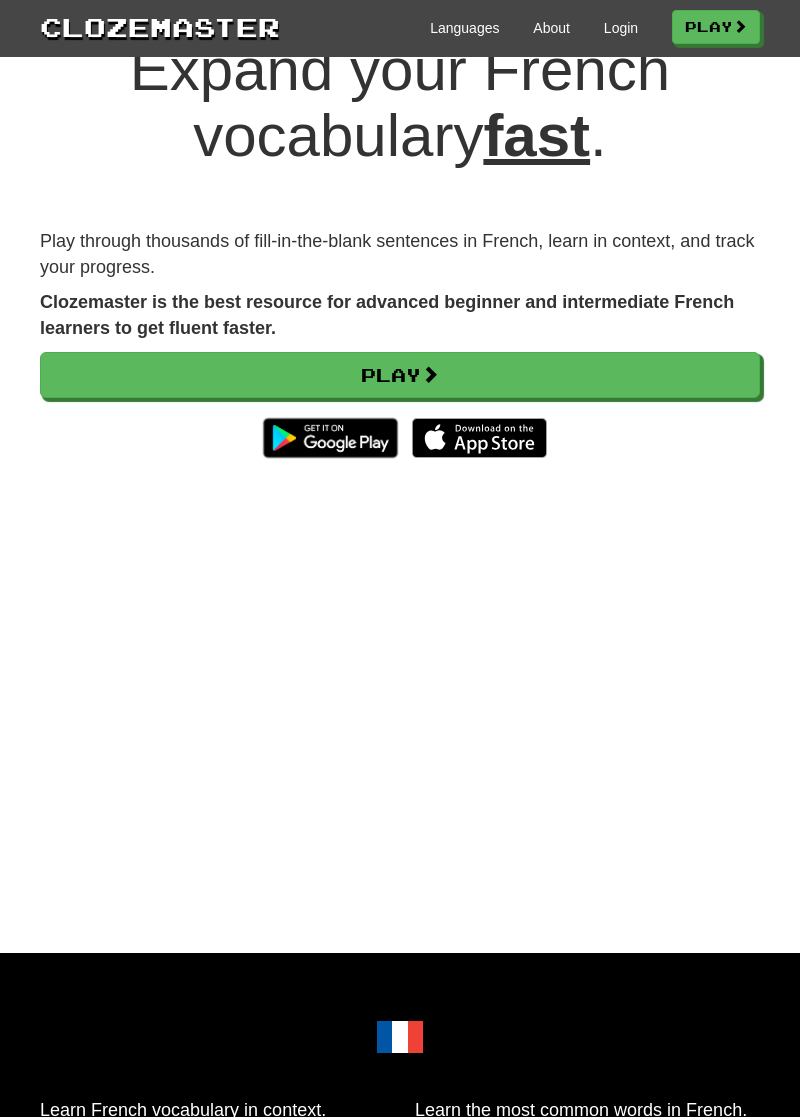 scroll, scrollTop: 0, scrollLeft: 0, axis: both 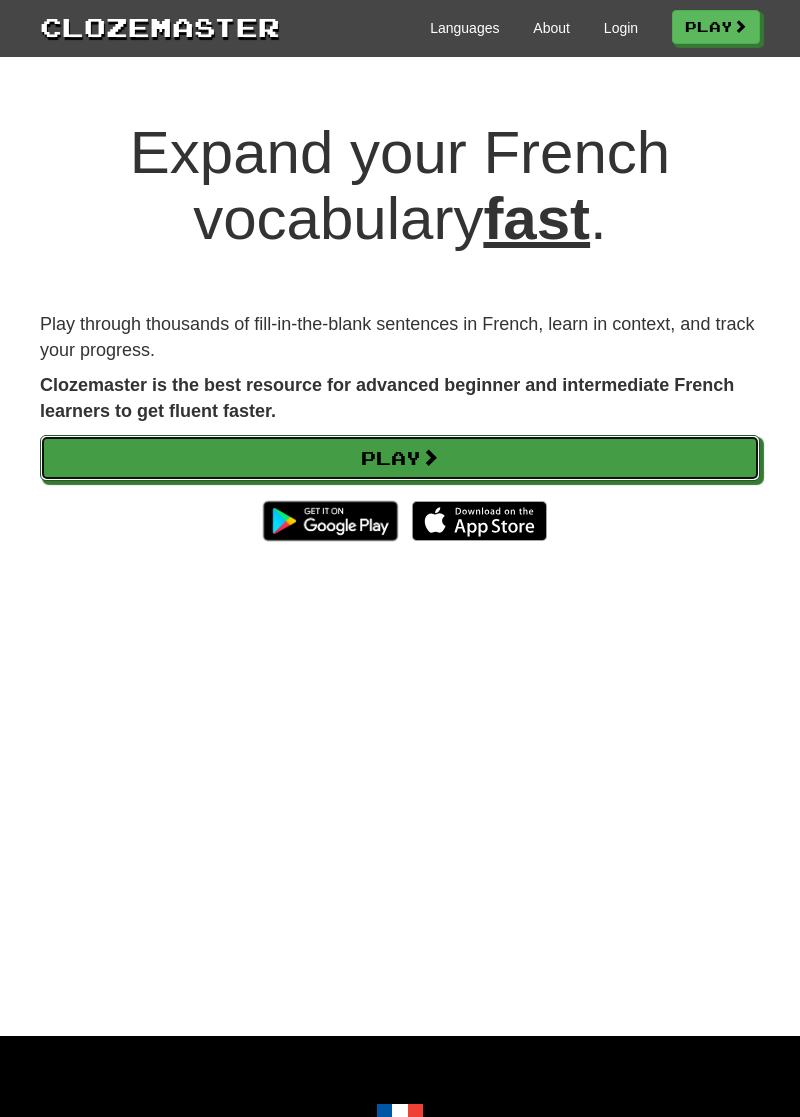click on "Play" at bounding box center (400, 458) 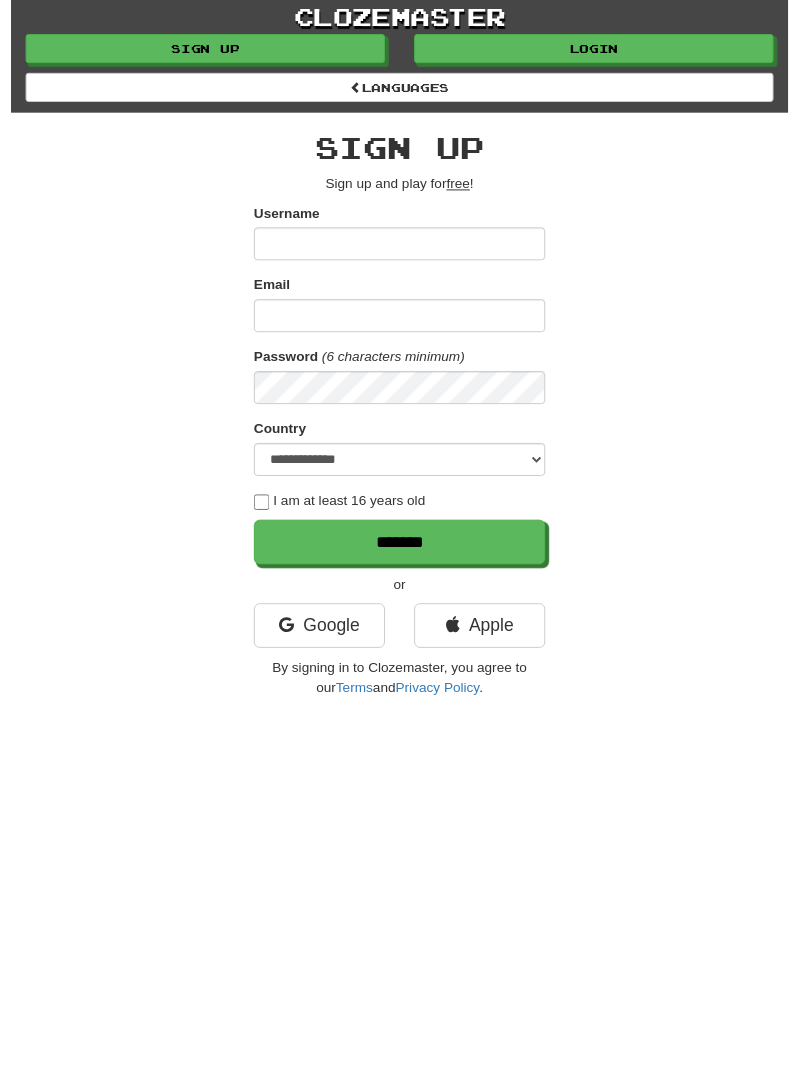 scroll, scrollTop: 0, scrollLeft: 0, axis: both 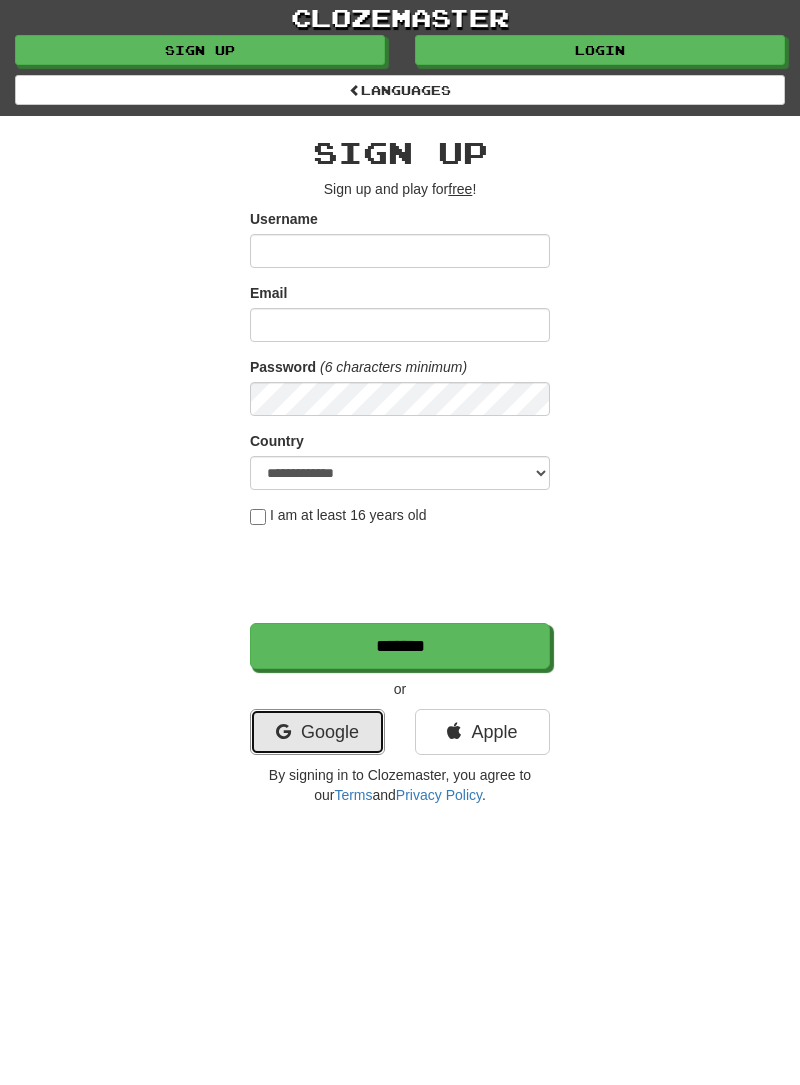 click on "Google" at bounding box center (317, 732) 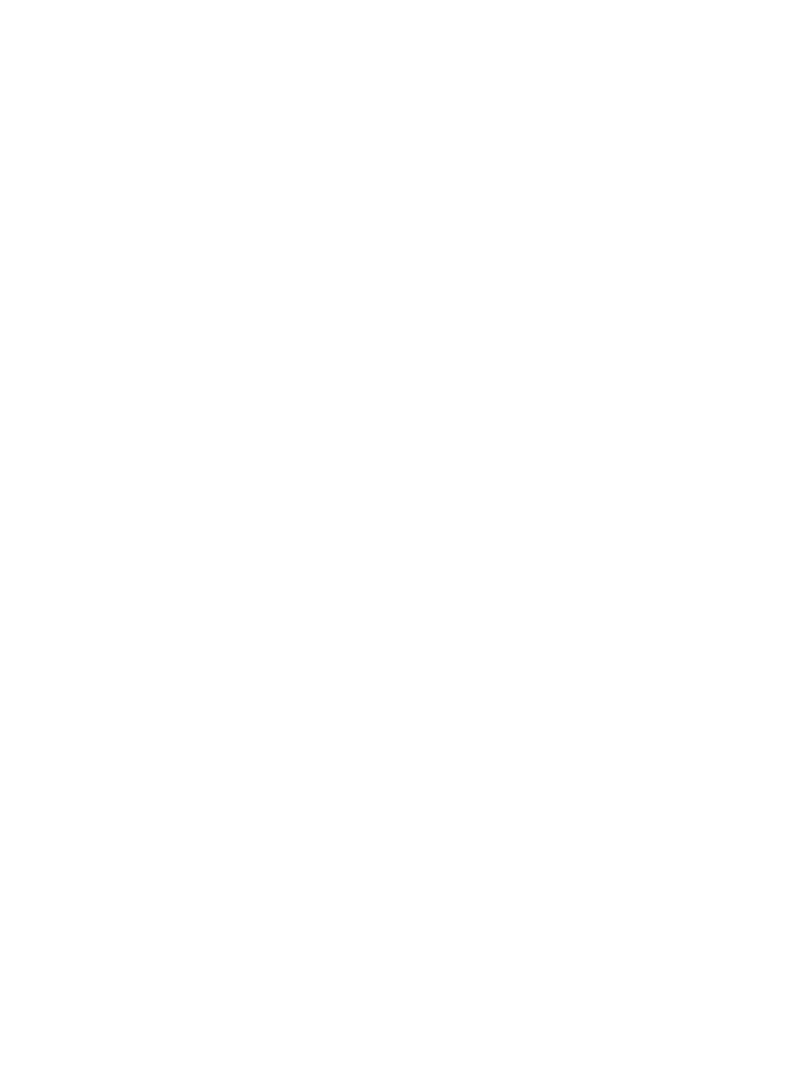scroll, scrollTop: 0, scrollLeft: 0, axis: both 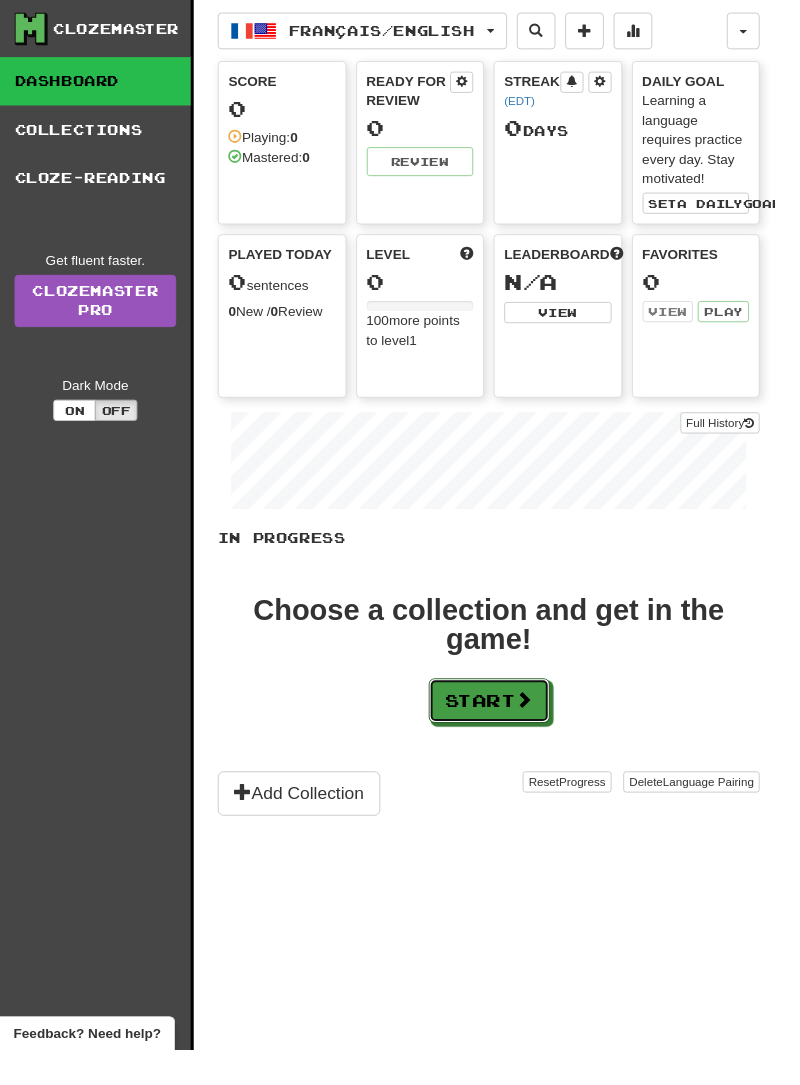 click on "Start" at bounding box center [505, 724] 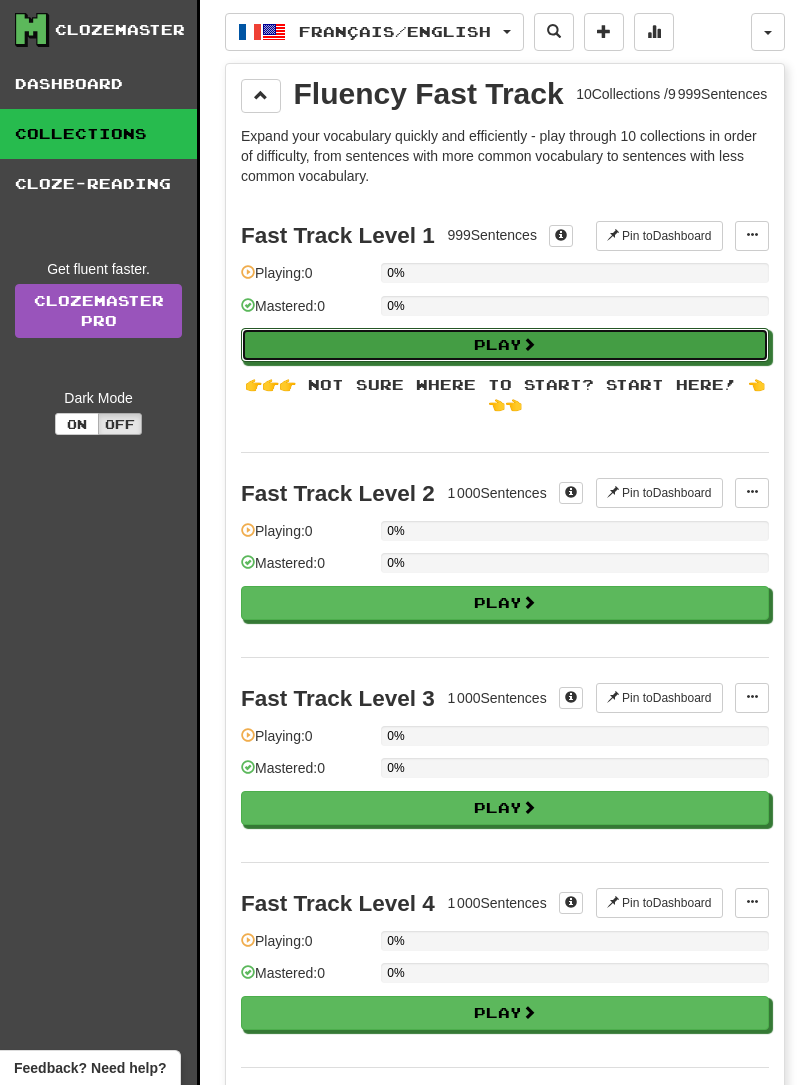 click on "Play" at bounding box center [505, 345] 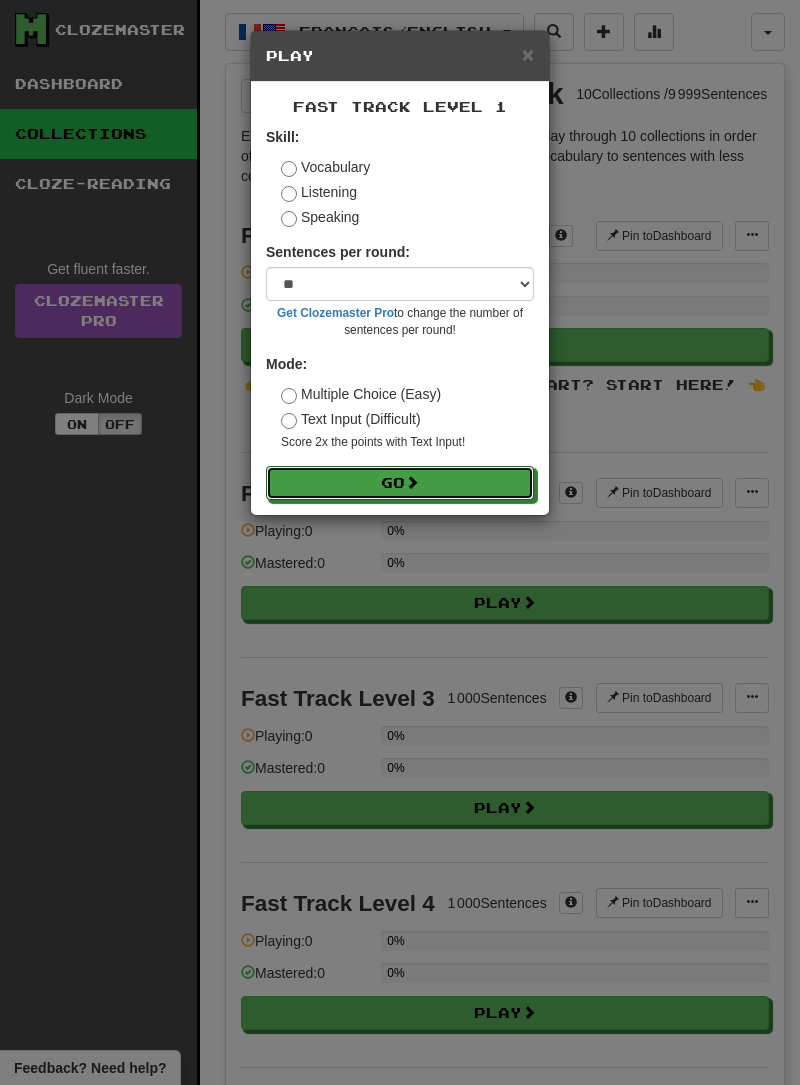 click at bounding box center [412, 482] 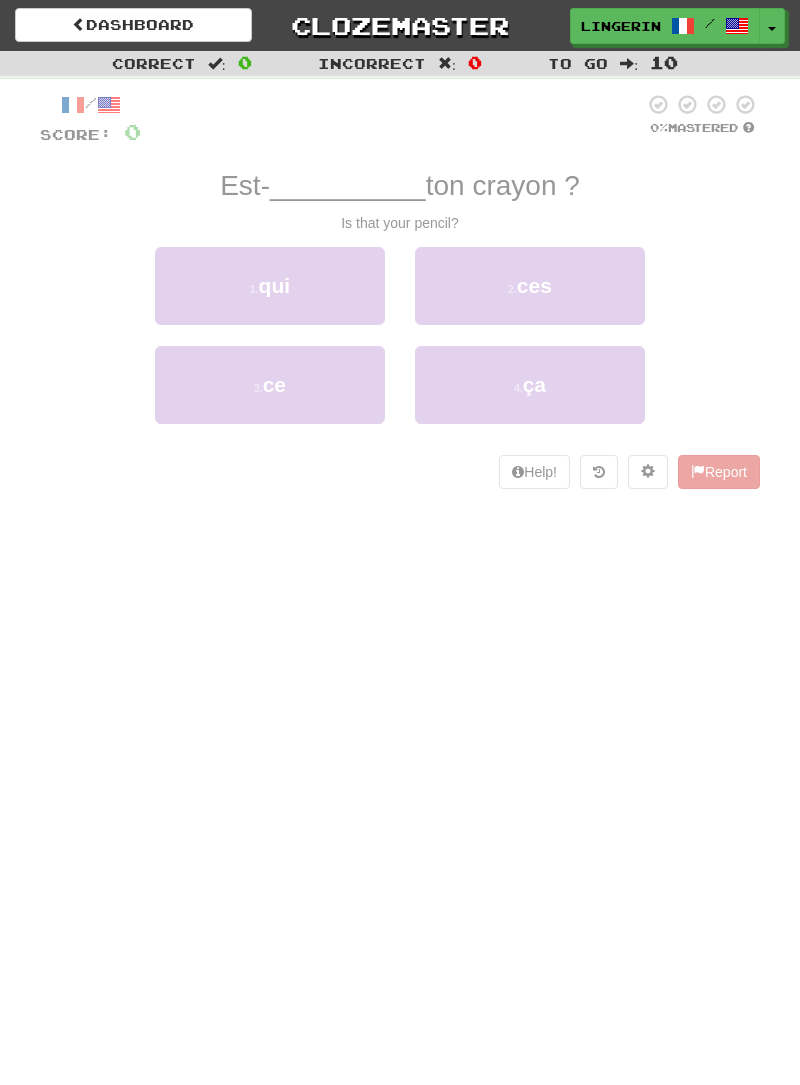 scroll, scrollTop: 0, scrollLeft: 0, axis: both 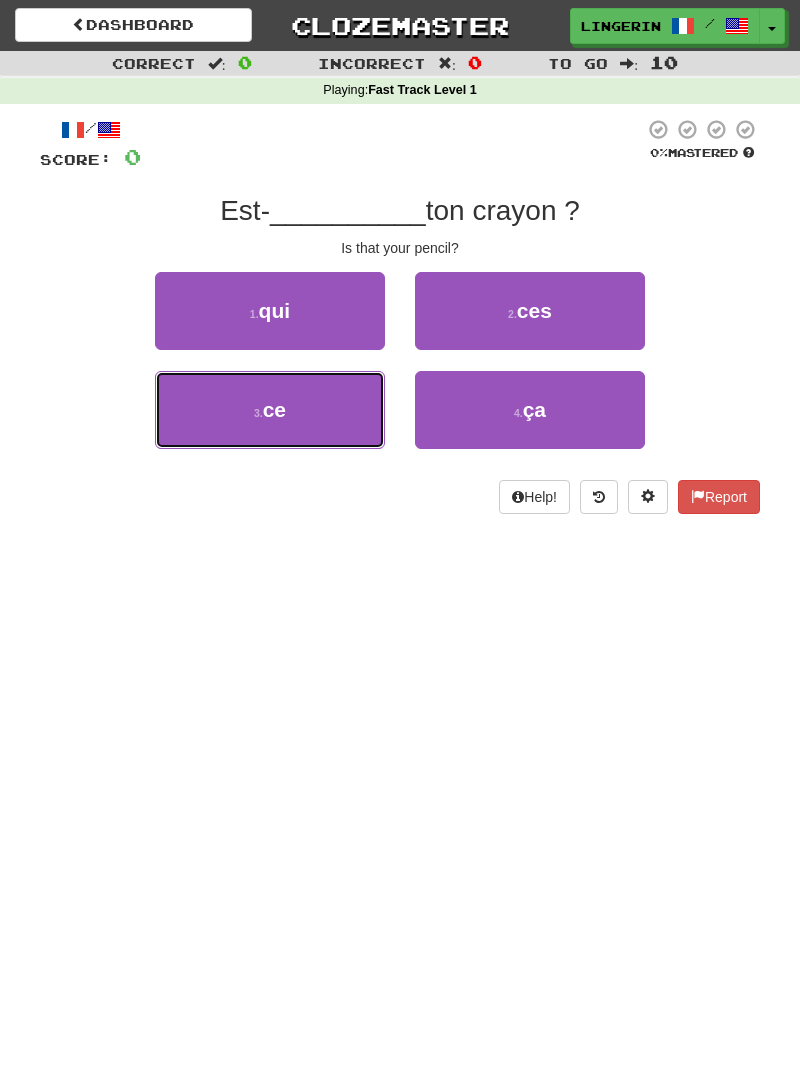 click on "3 .  ce" at bounding box center [270, 410] 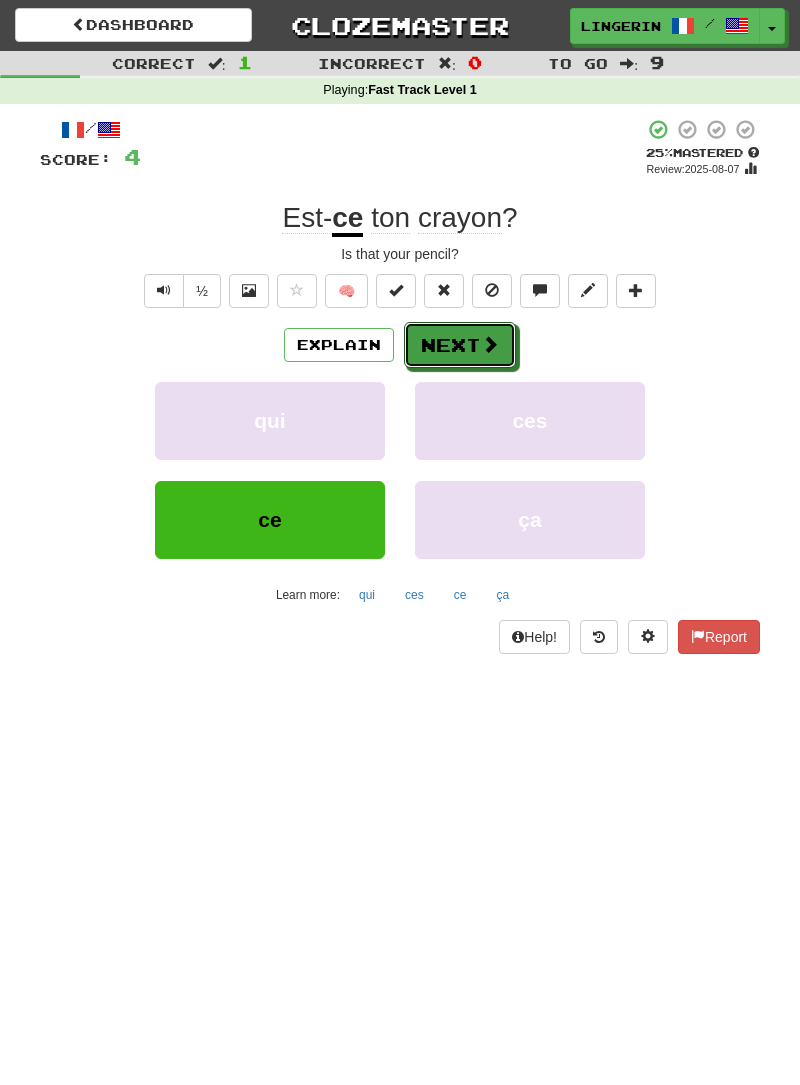 click on "Next" at bounding box center [460, 345] 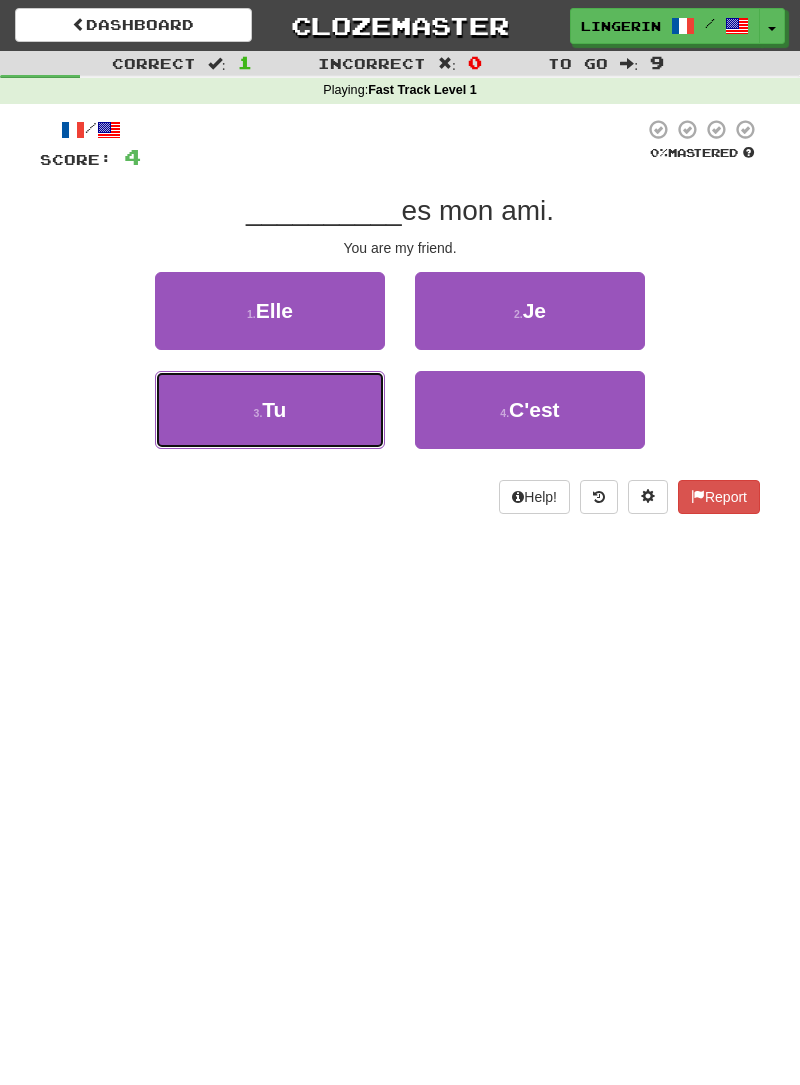click on "3 .  Tu" at bounding box center [270, 410] 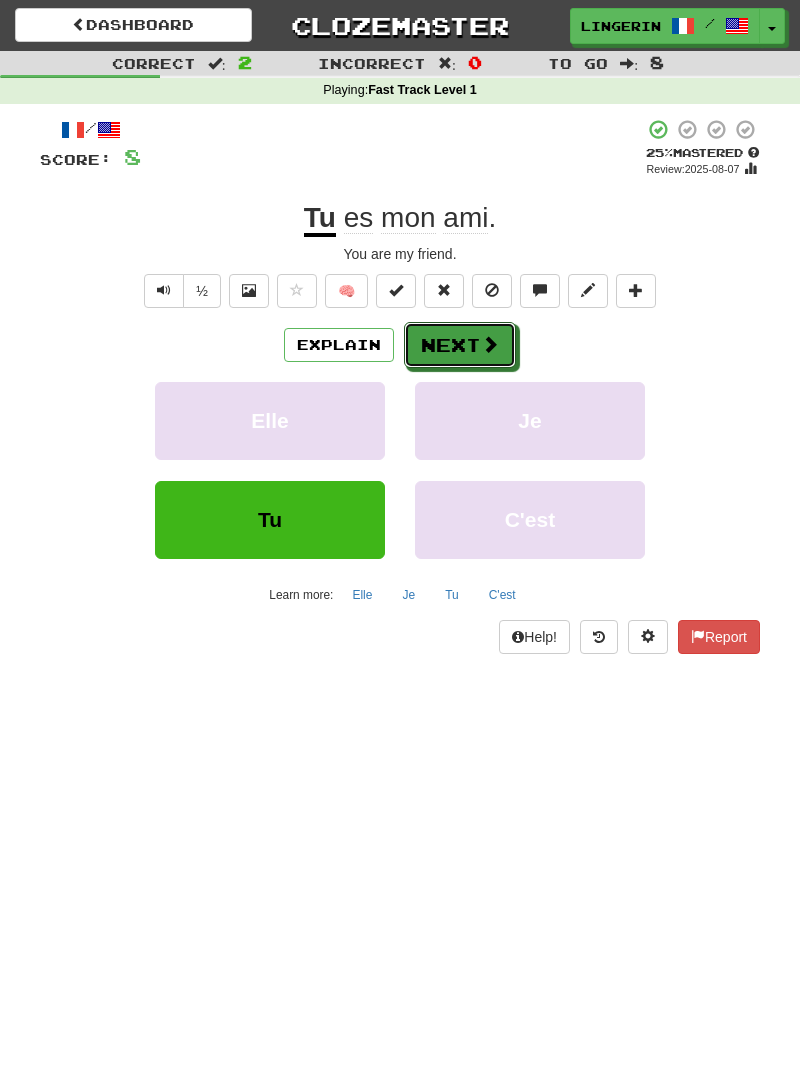 click on "Next" at bounding box center (460, 345) 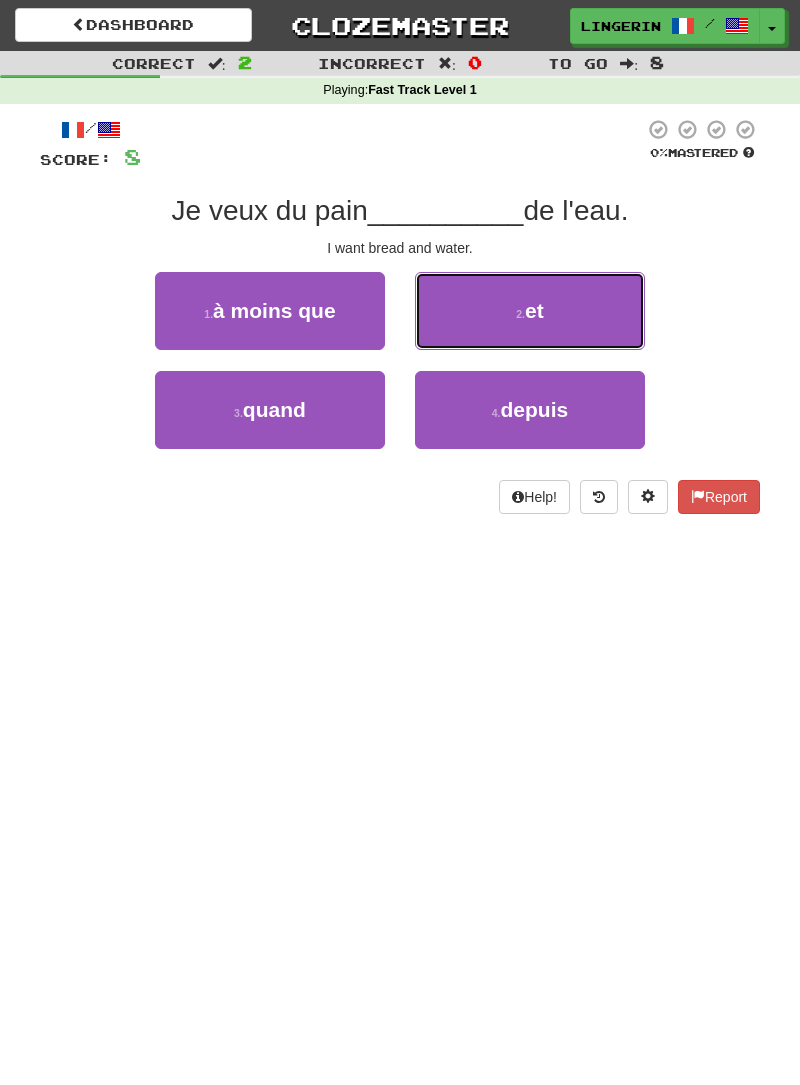 click on "2 .  et" at bounding box center (530, 311) 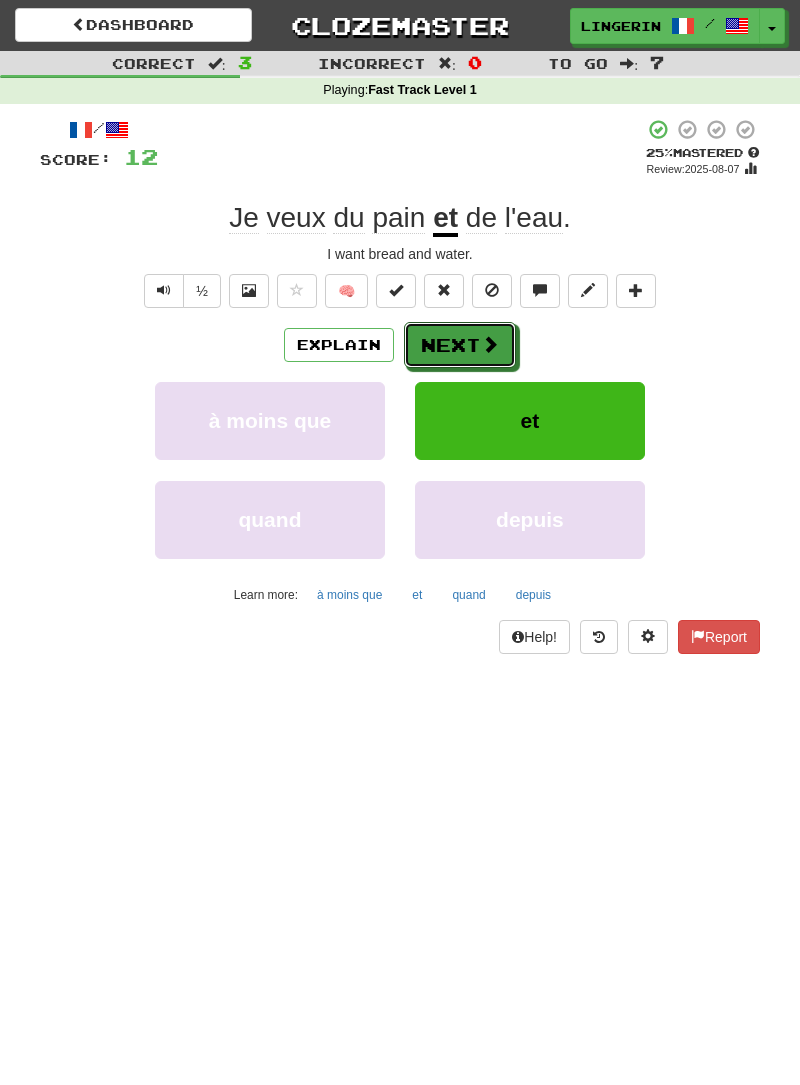 click on "Next" at bounding box center (460, 345) 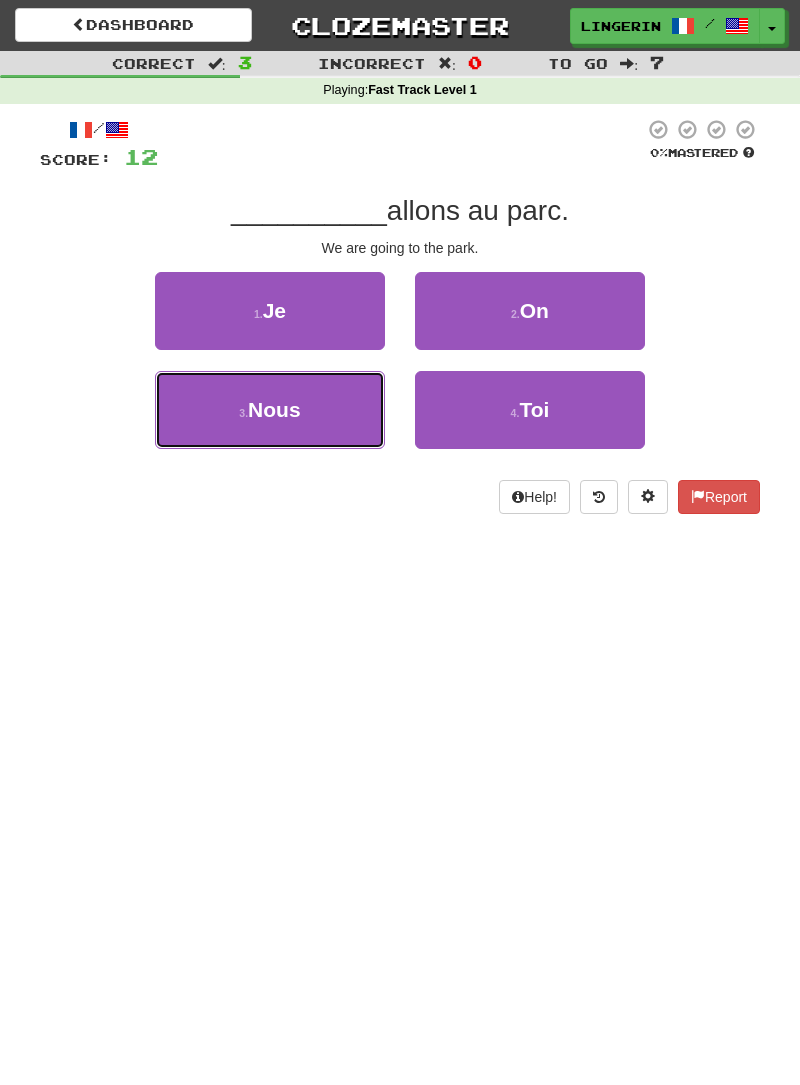 click on "3 .  Nous" at bounding box center [270, 410] 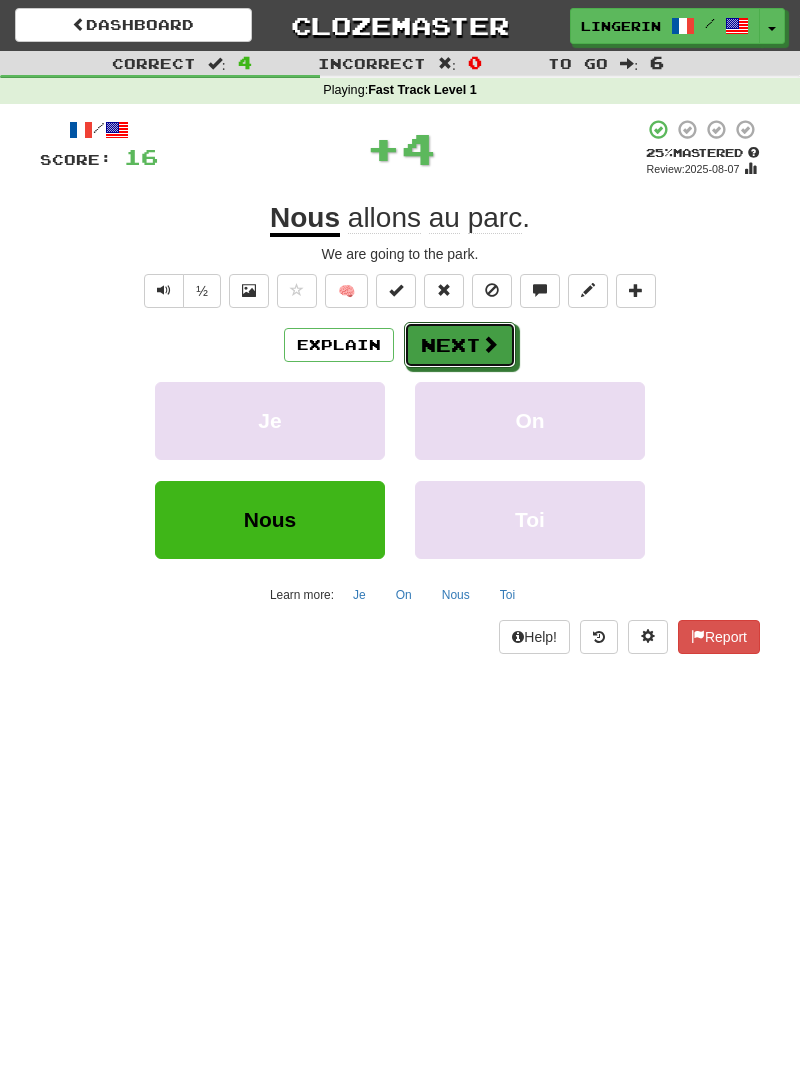 click on "Next" at bounding box center (460, 345) 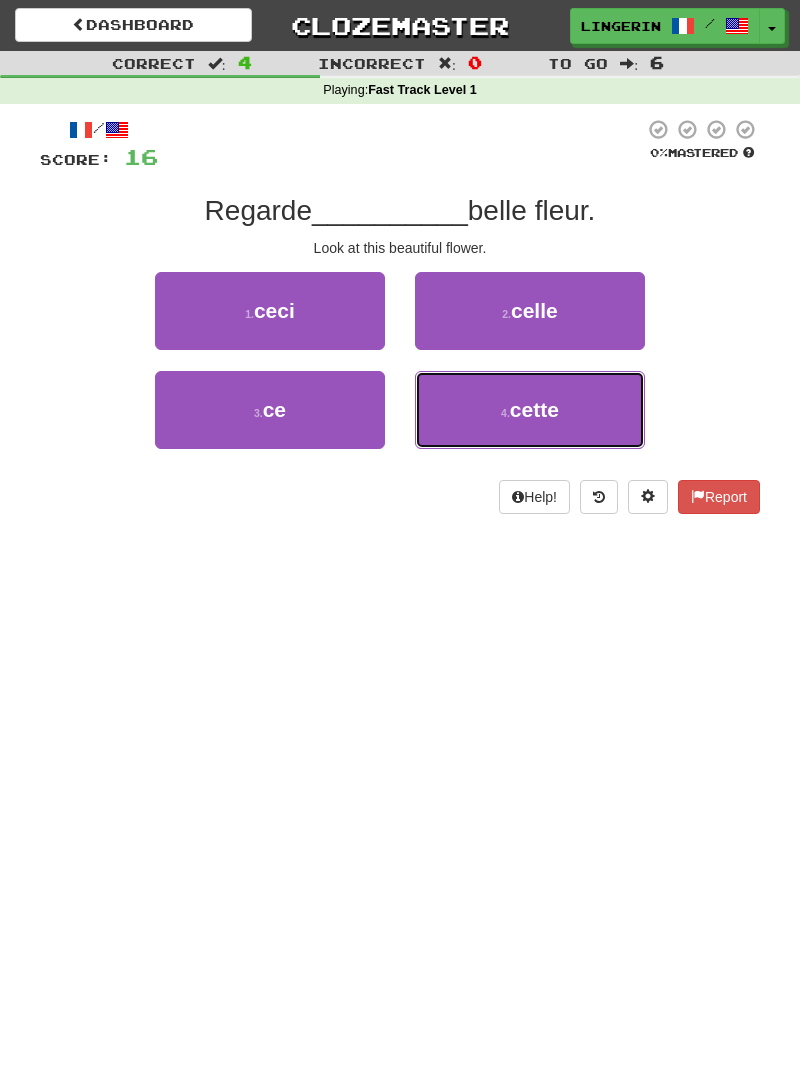 click on "cette" at bounding box center (534, 409) 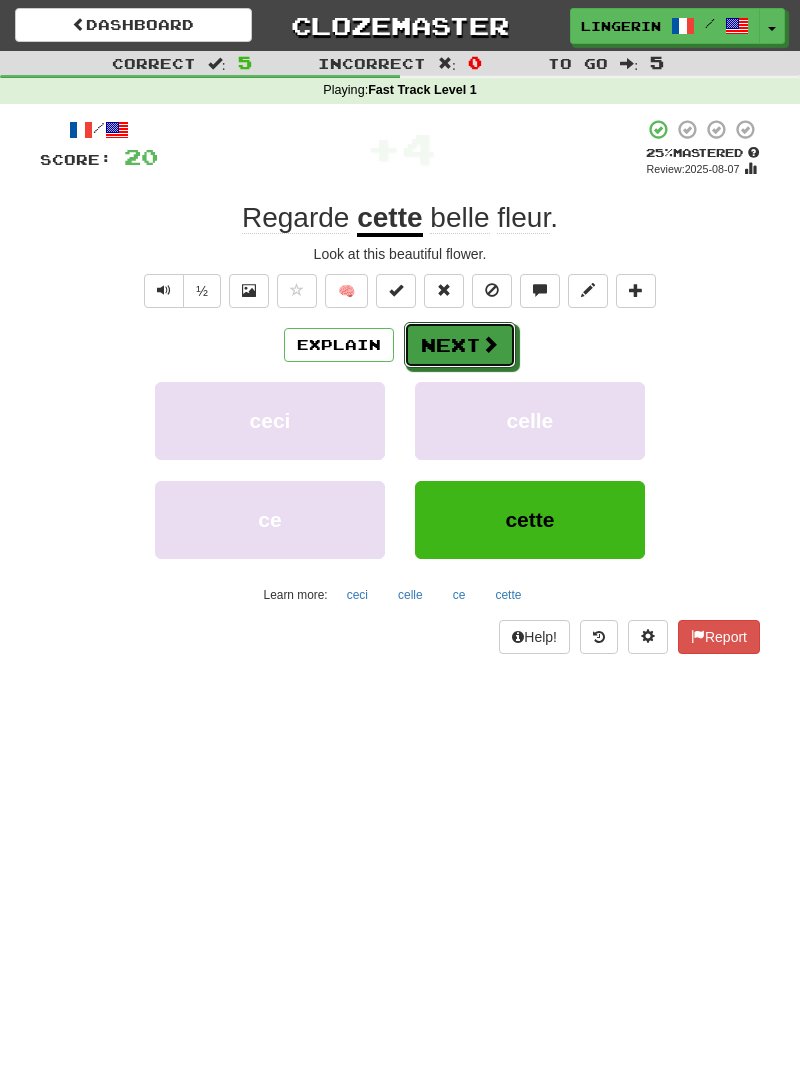 click on "Next" at bounding box center (460, 345) 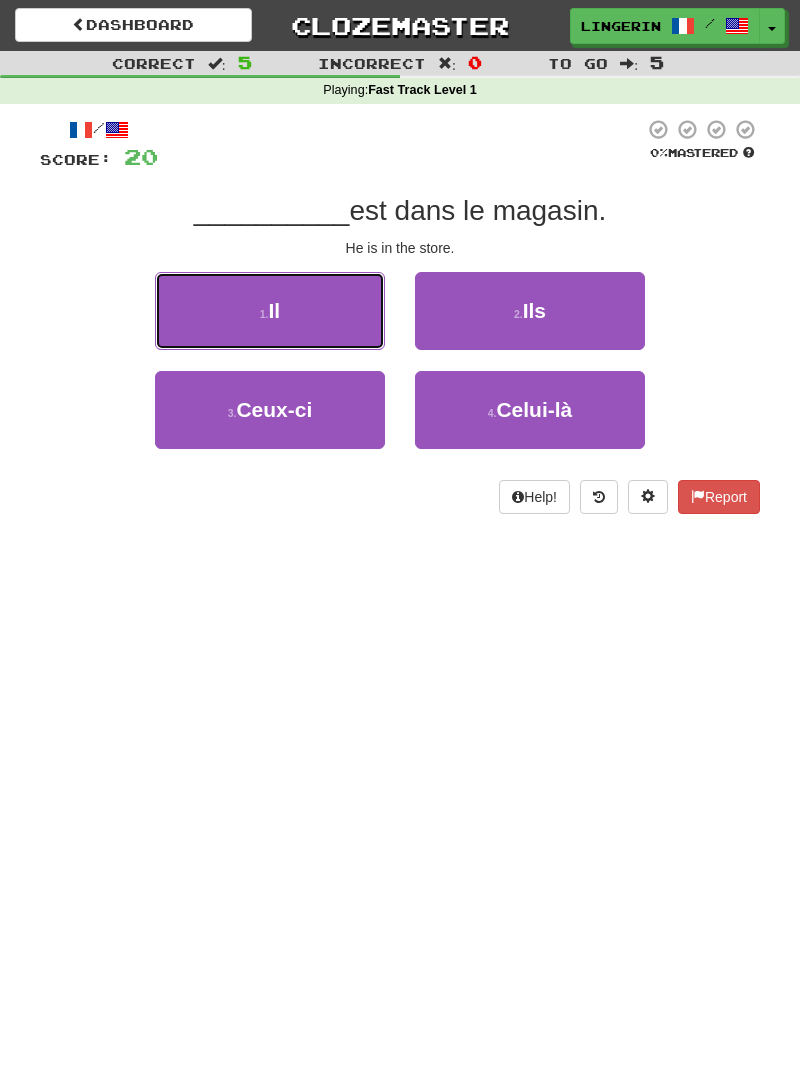 click on "1 .  Il" at bounding box center [270, 311] 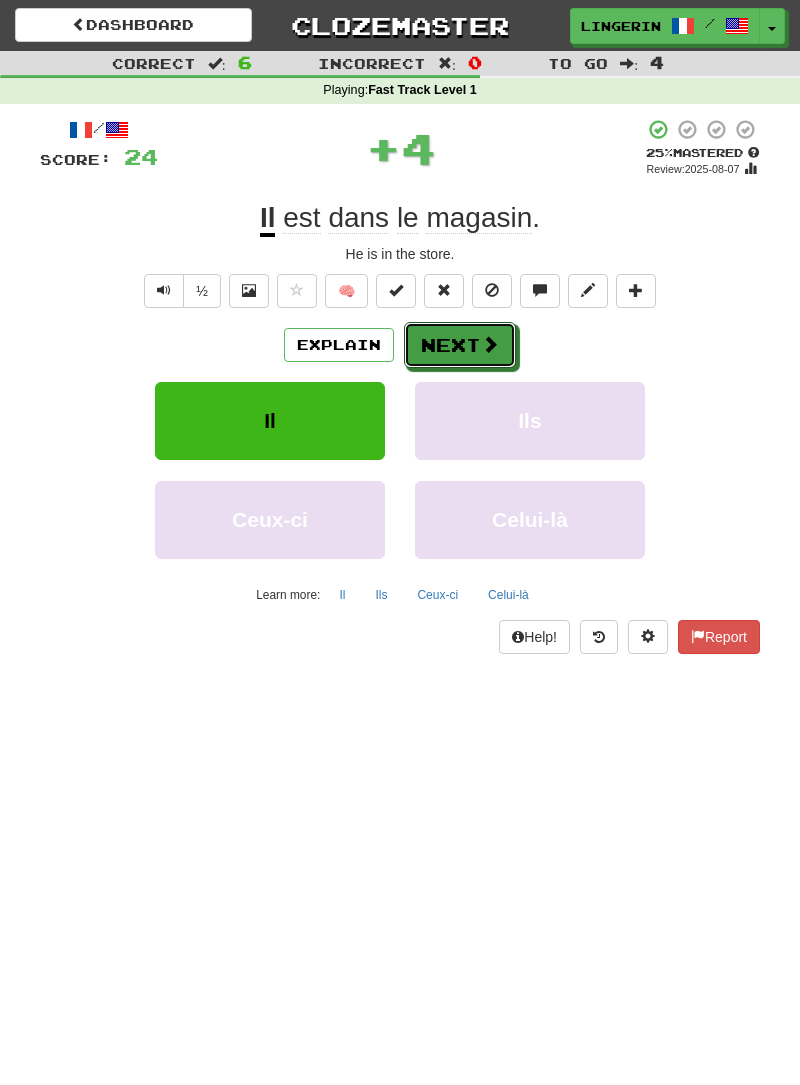 click on "Next" at bounding box center [460, 345] 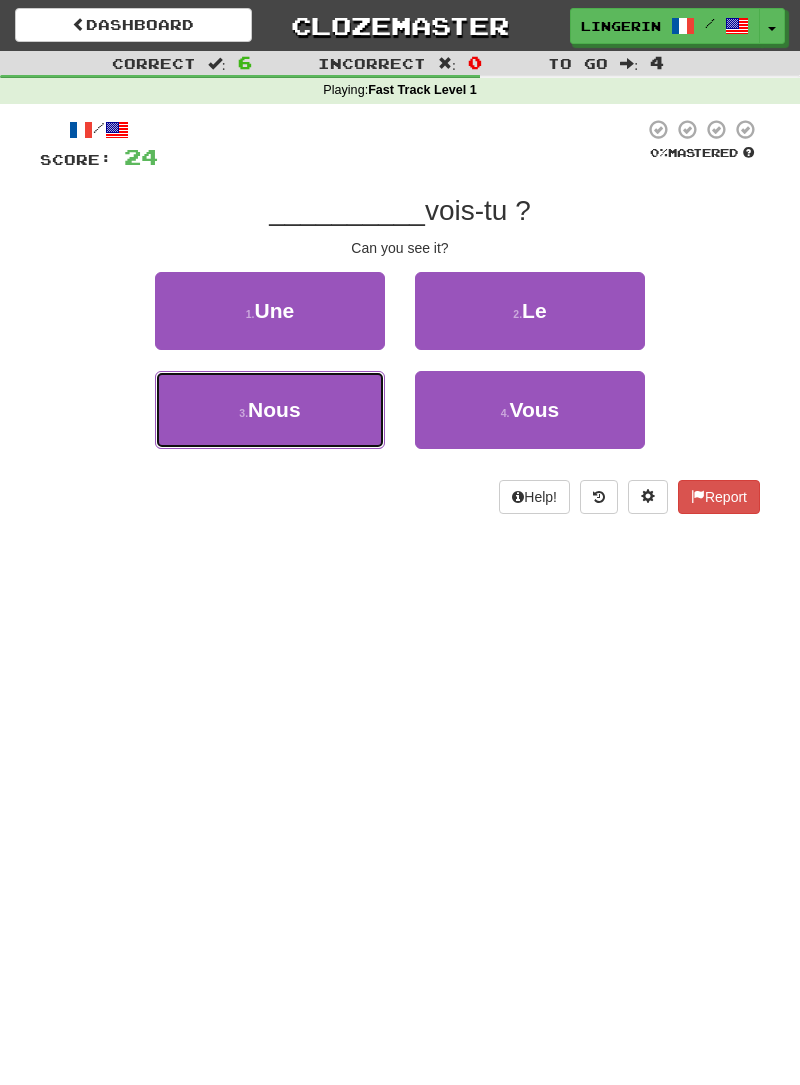 click on "3 .  Nous" at bounding box center [270, 410] 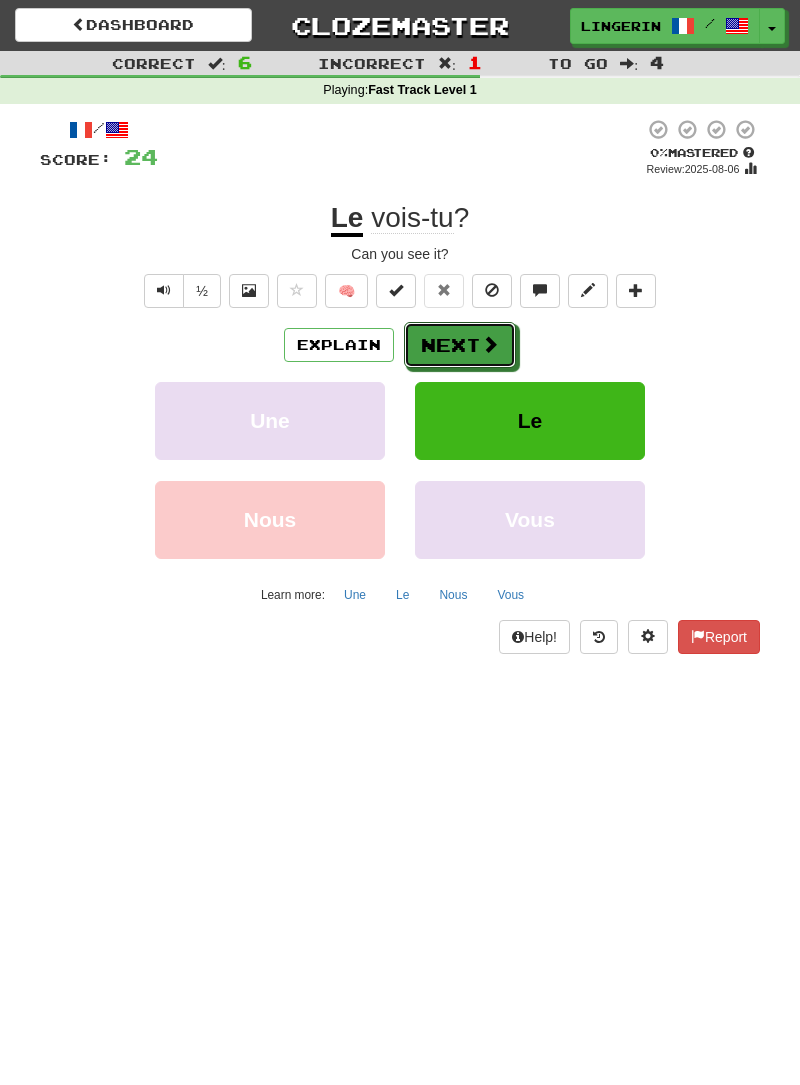 click on "Next" at bounding box center (460, 345) 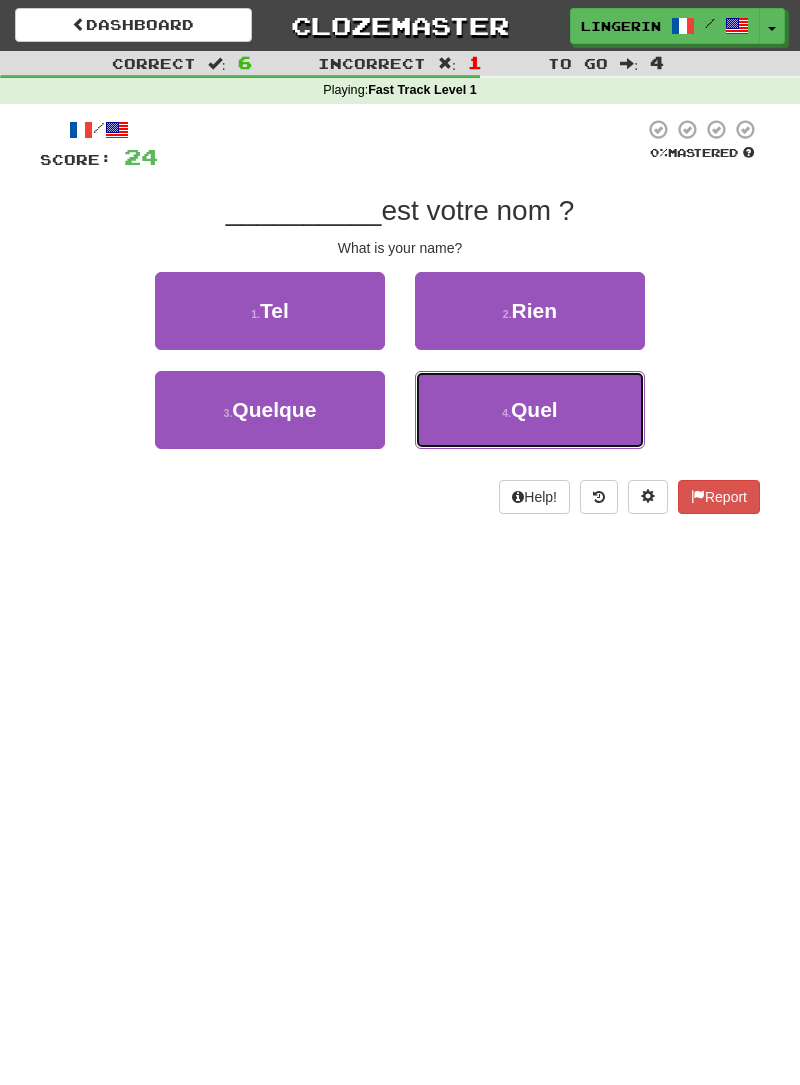 click on "4 .  Quel" at bounding box center (530, 410) 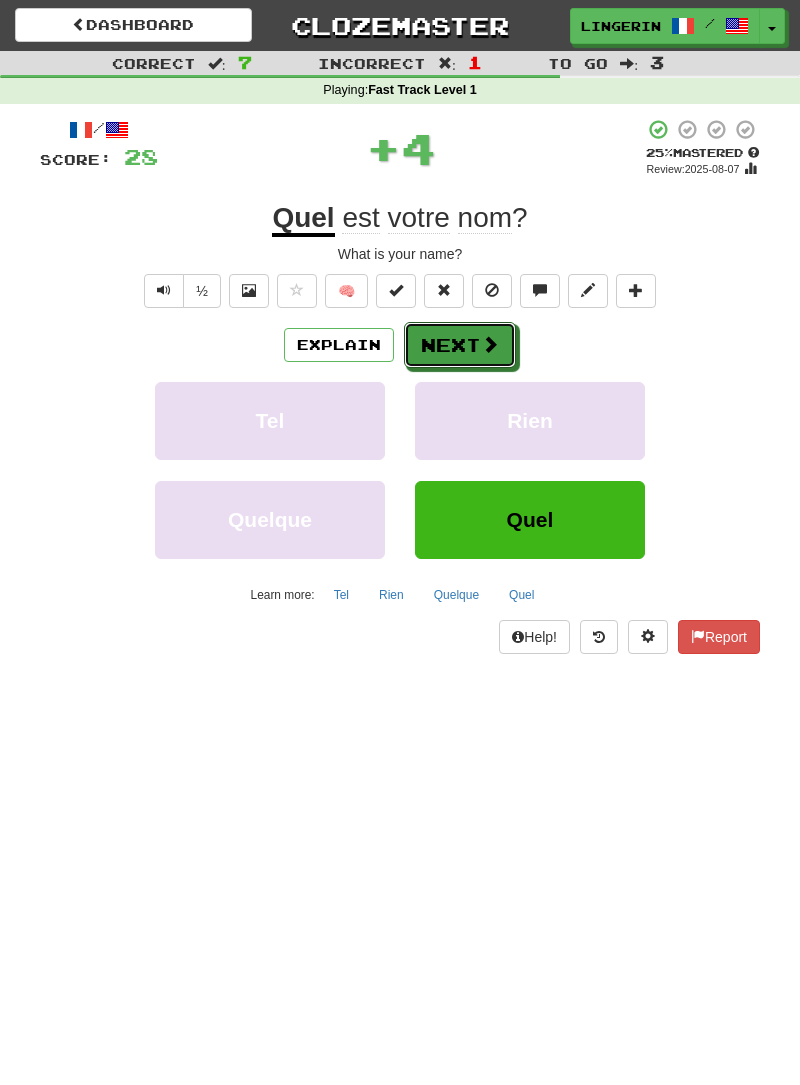 click at bounding box center [490, 344] 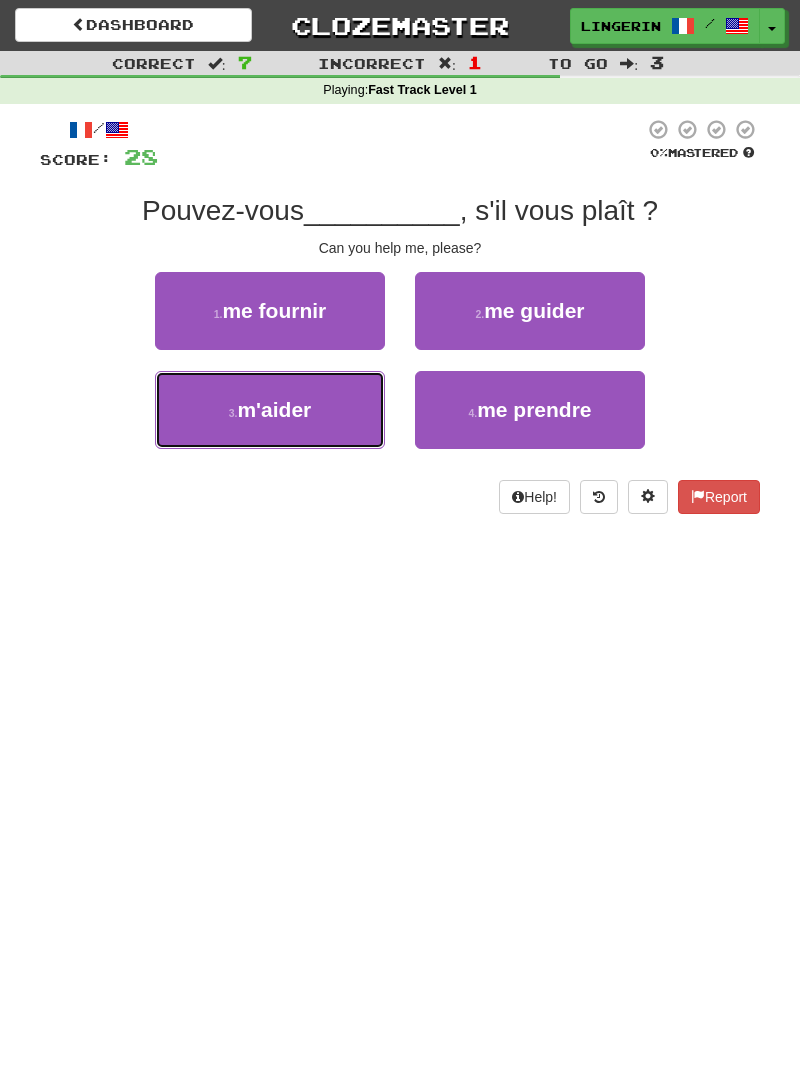 click on "3 .  m'aider" at bounding box center (270, 410) 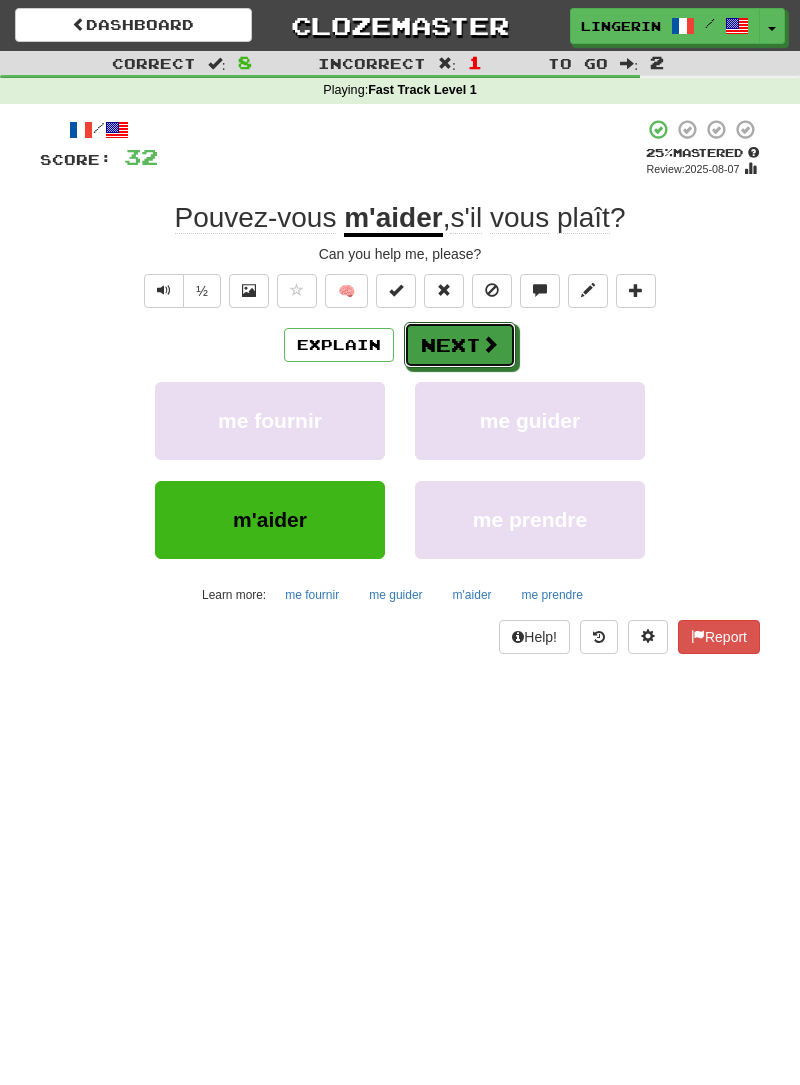 click at bounding box center [490, 344] 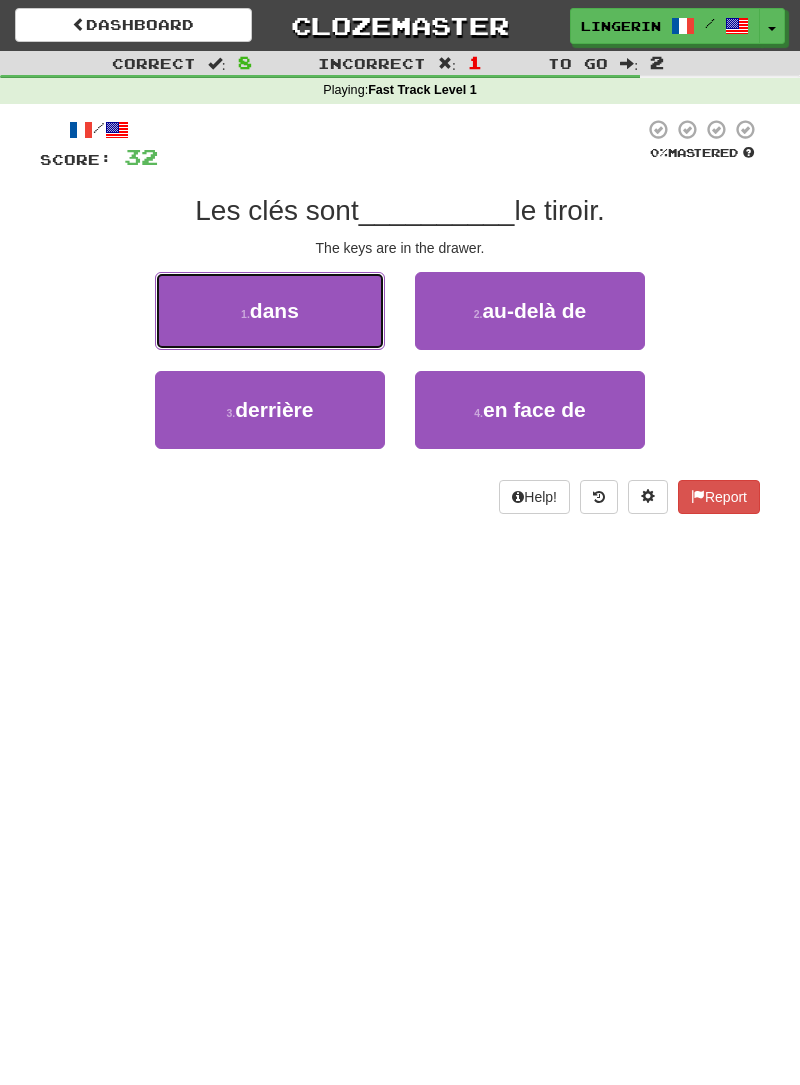 click on "1 .  dans" at bounding box center (270, 311) 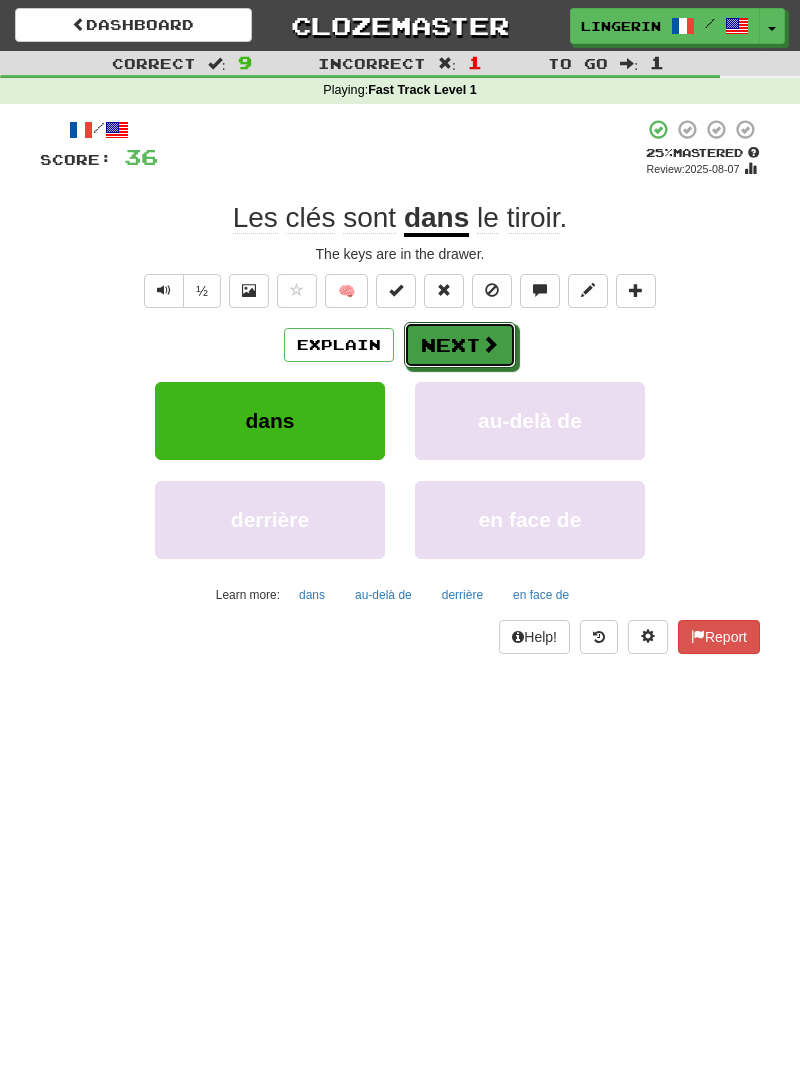 click at bounding box center [490, 344] 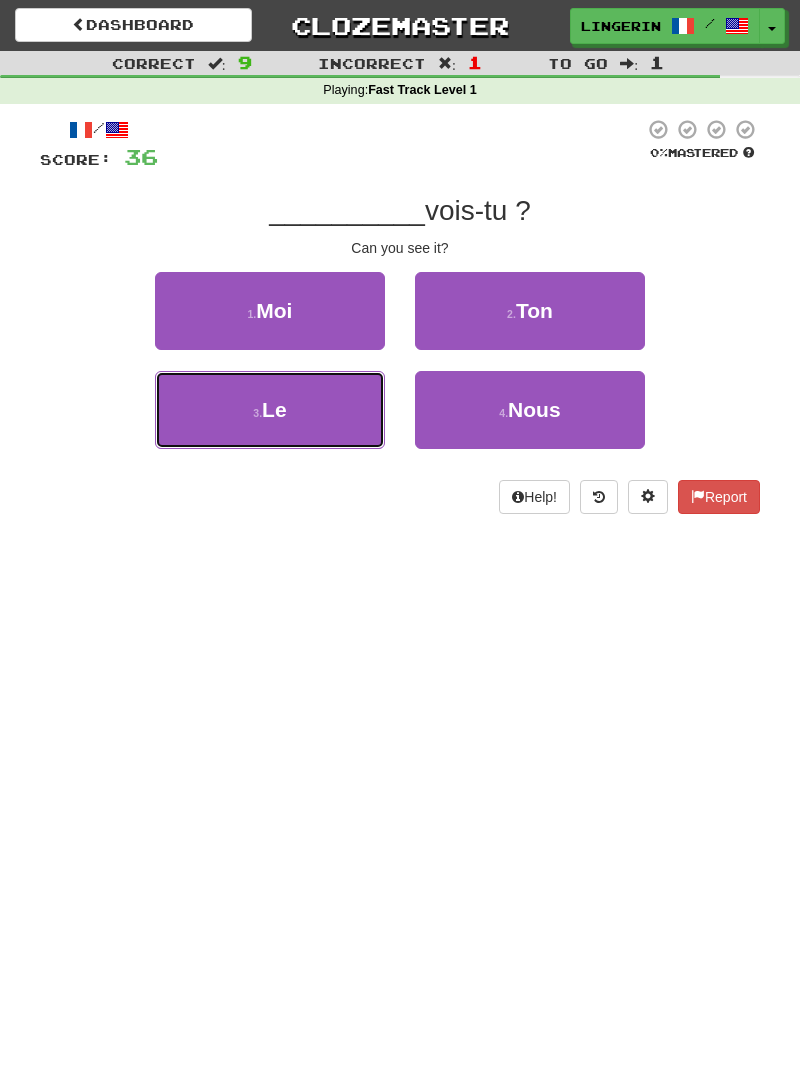 click on "3 .  Le" at bounding box center (270, 410) 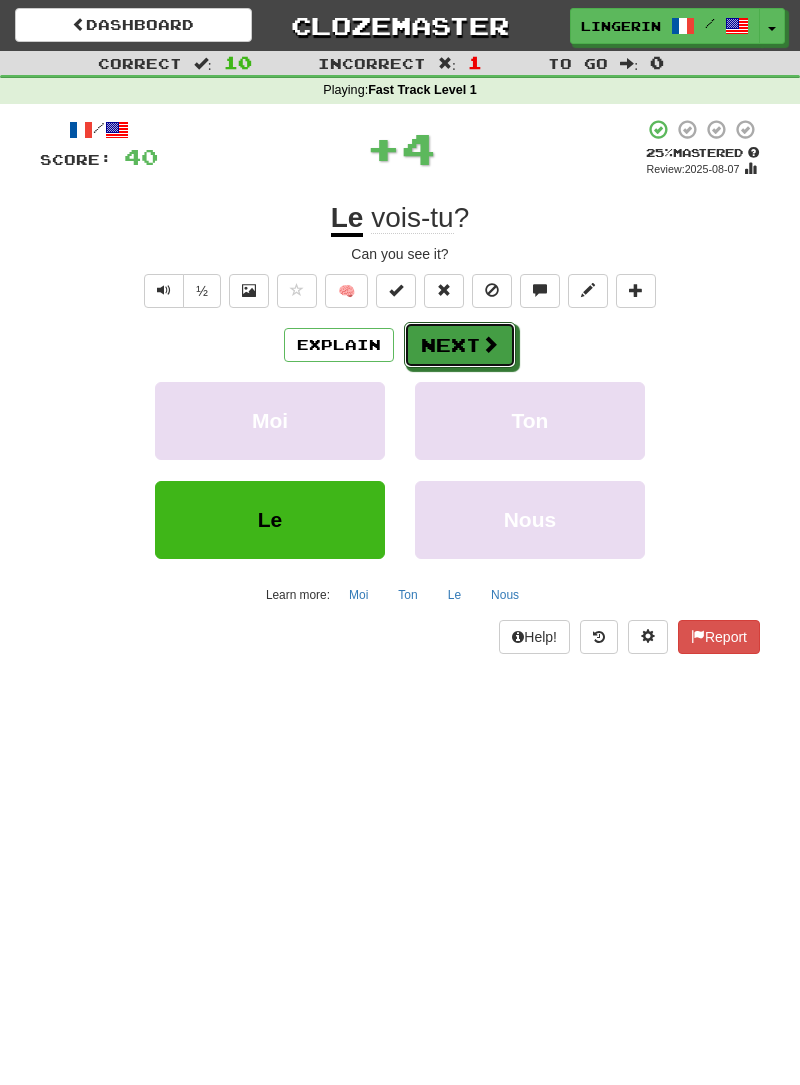 click at bounding box center (490, 344) 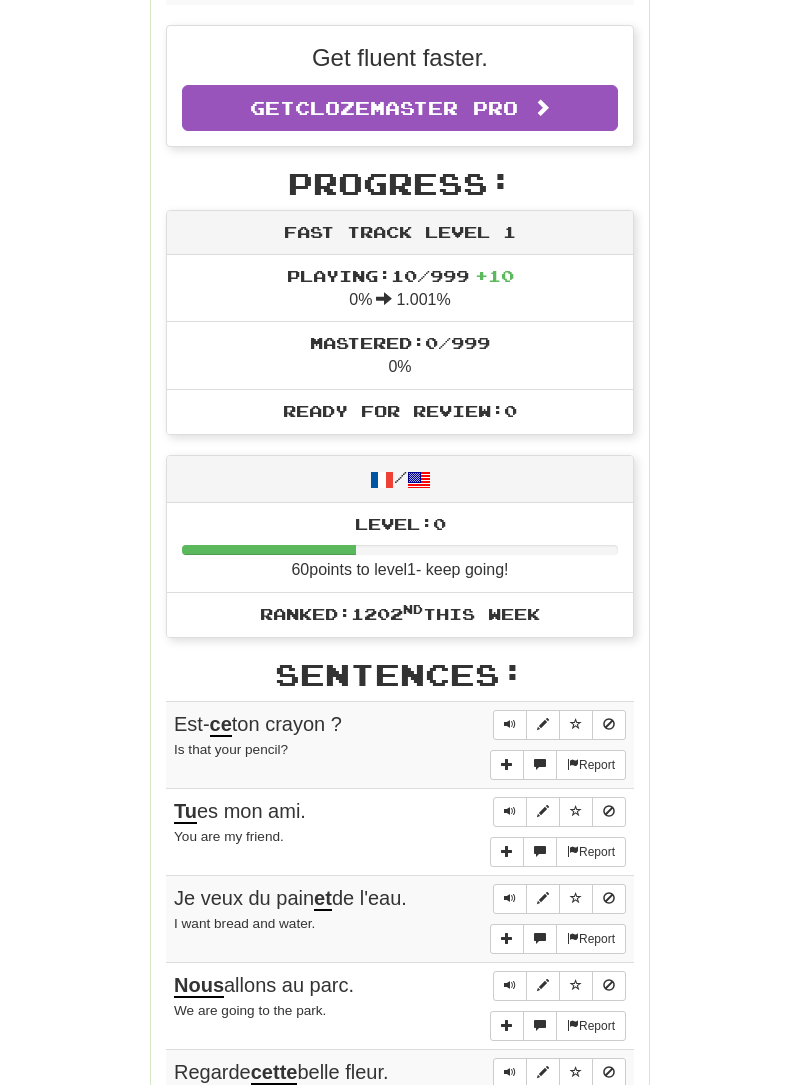 scroll, scrollTop: 0, scrollLeft: 0, axis: both 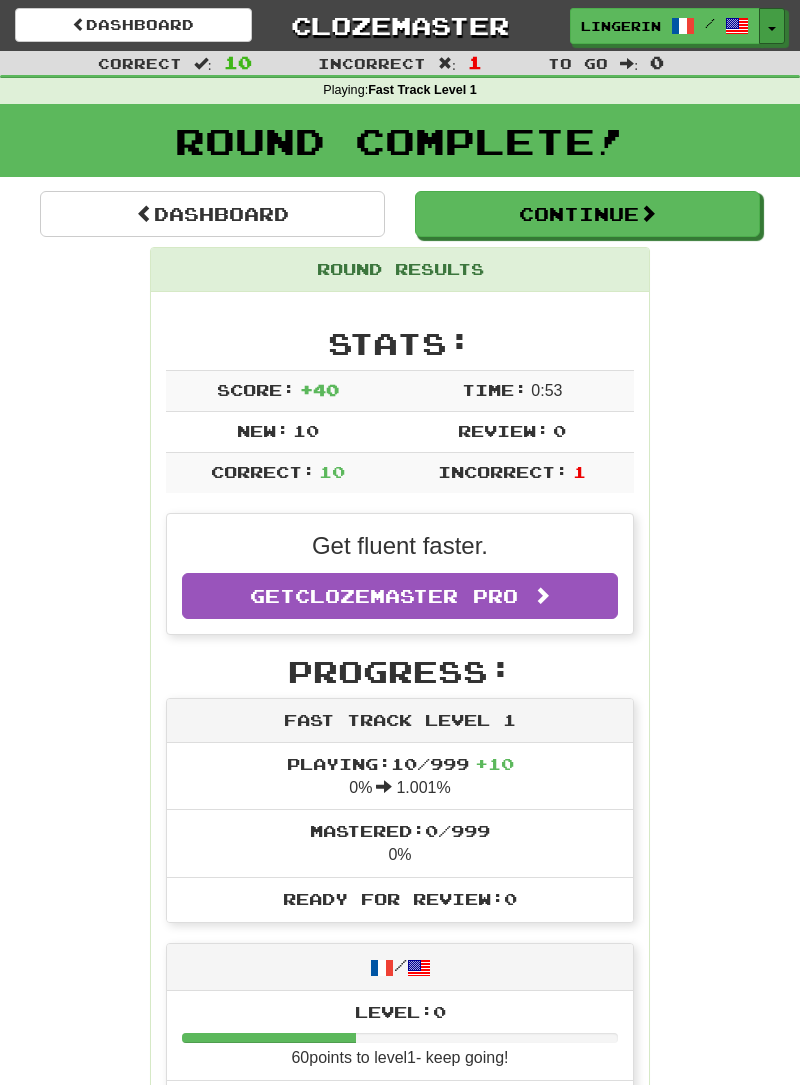 click on "Toggle Dropdown" at bounding box center (772, 26) 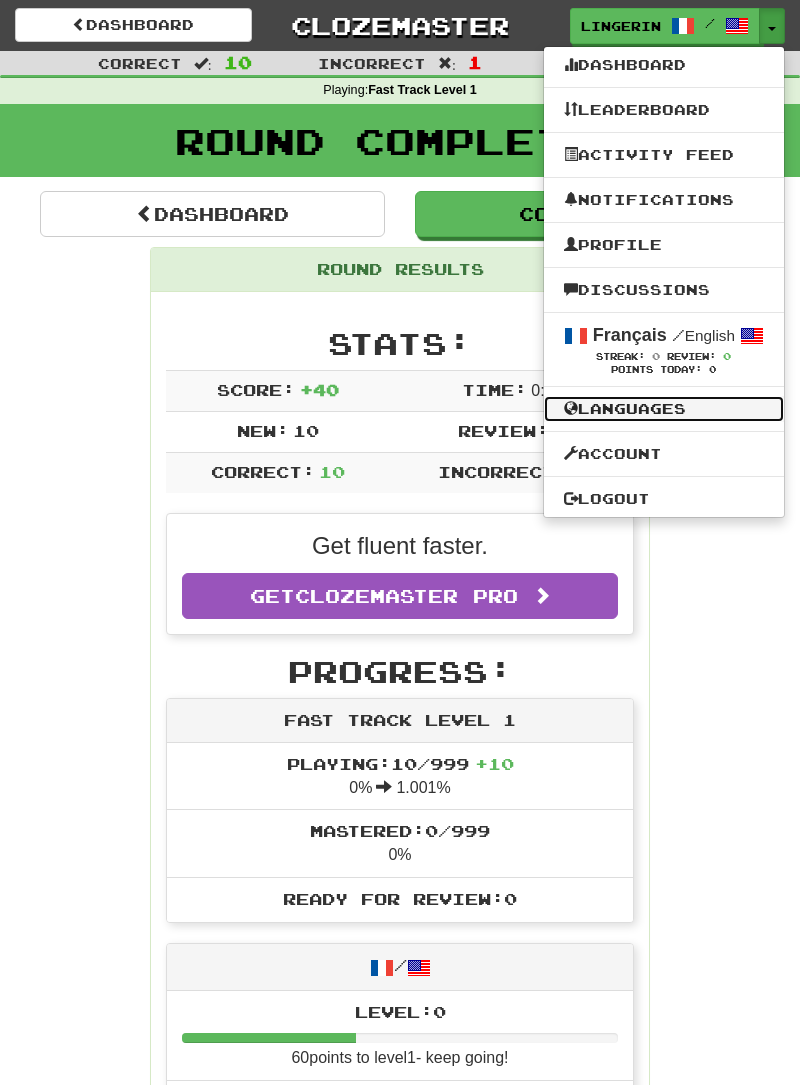 click on "Languages" at bounding box center (664, 409) 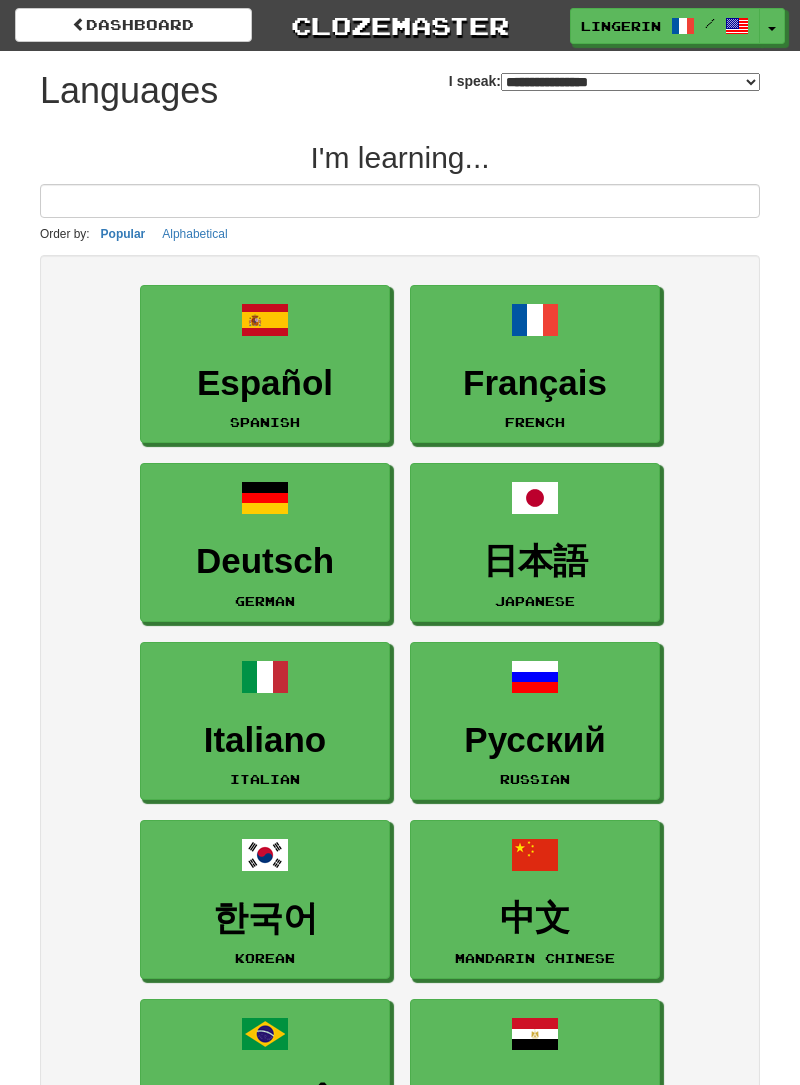 select on "*******" 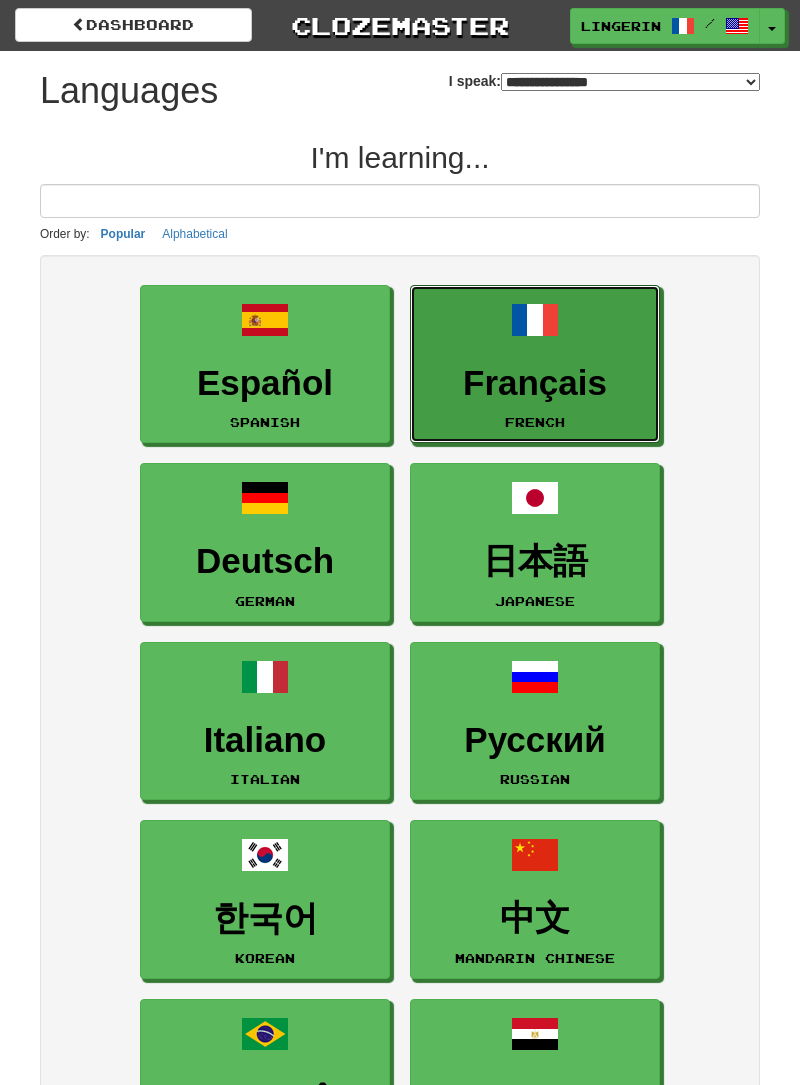 click on "Français" at bounding box center [535, 383] 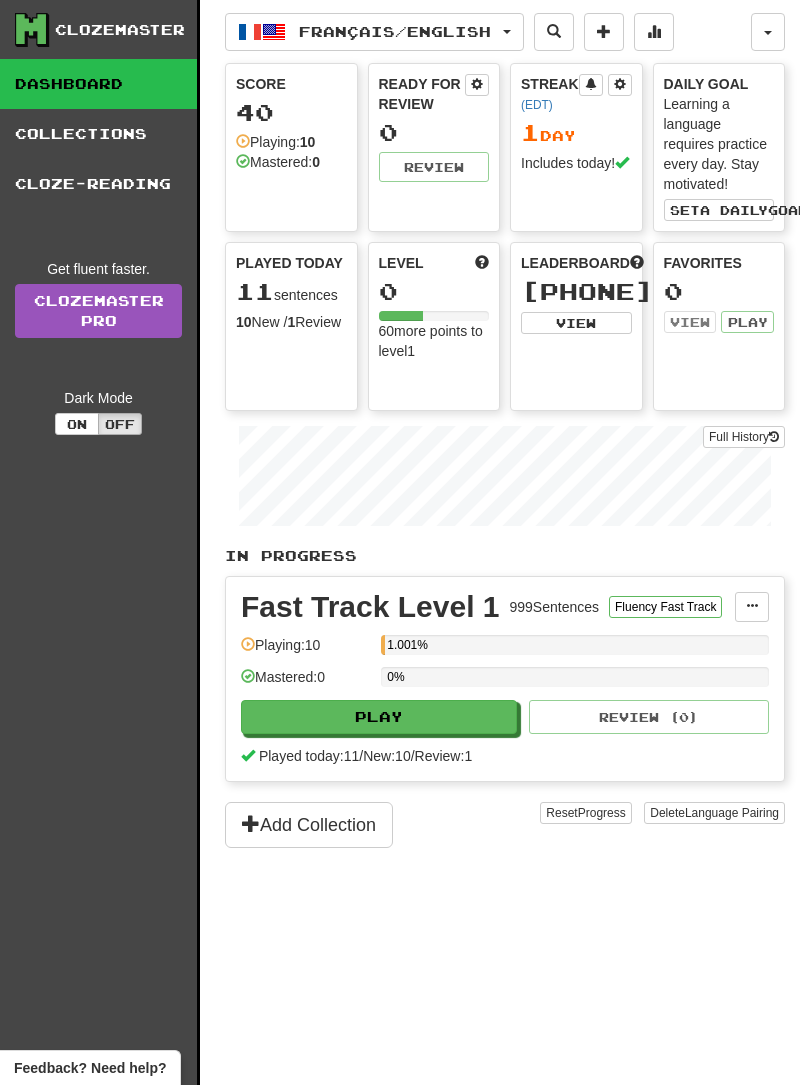 scroll, scrollTop: 0, scrollLeft: 0, axis: both 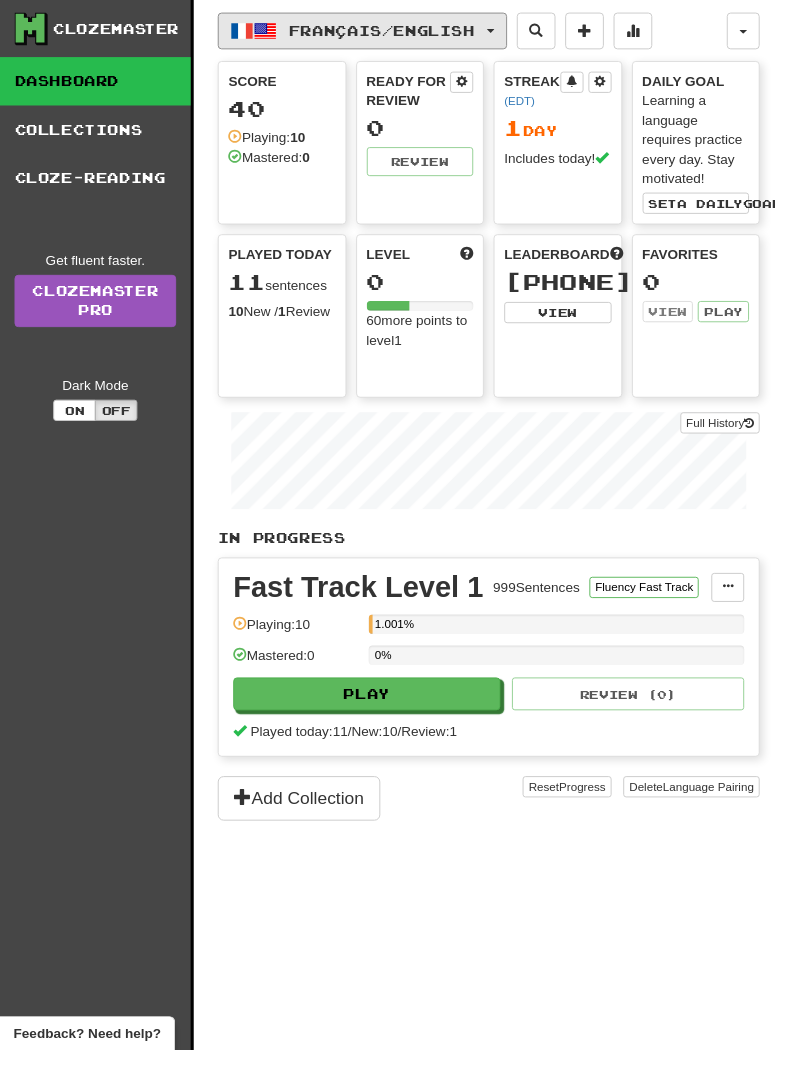 click on "Français  /  English" at bounding box center (374, 32) 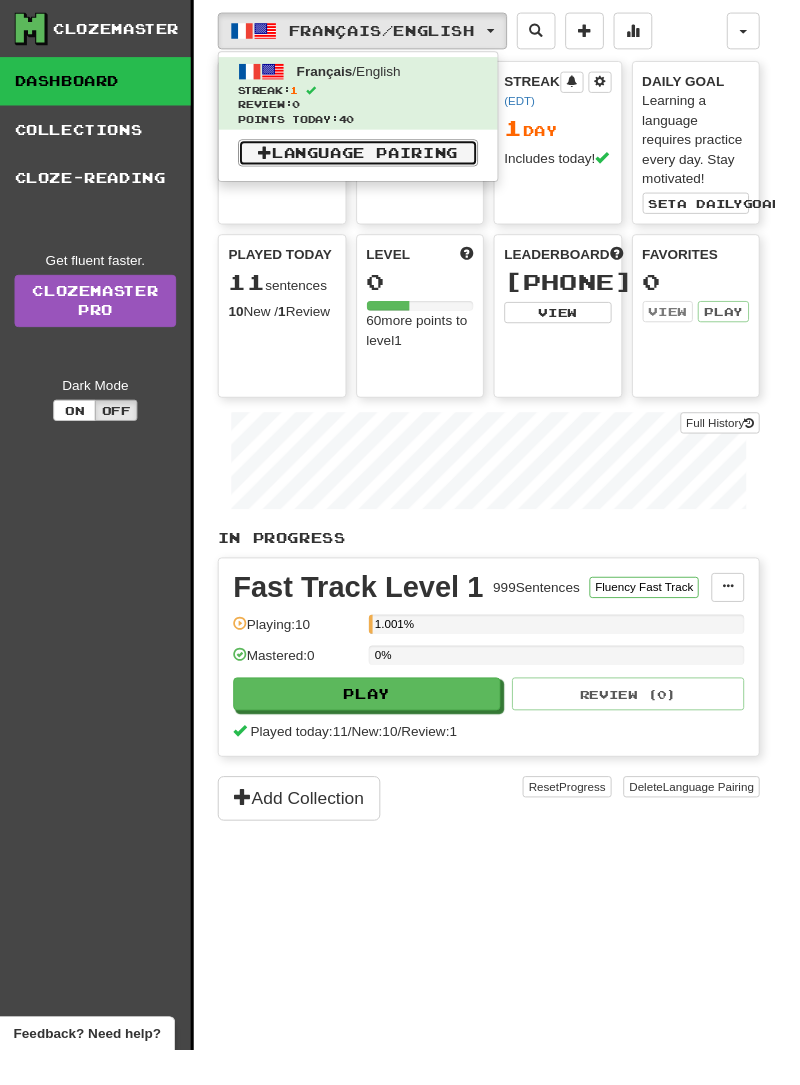 click on "Language Pairing" at bounding box center [370, 158] 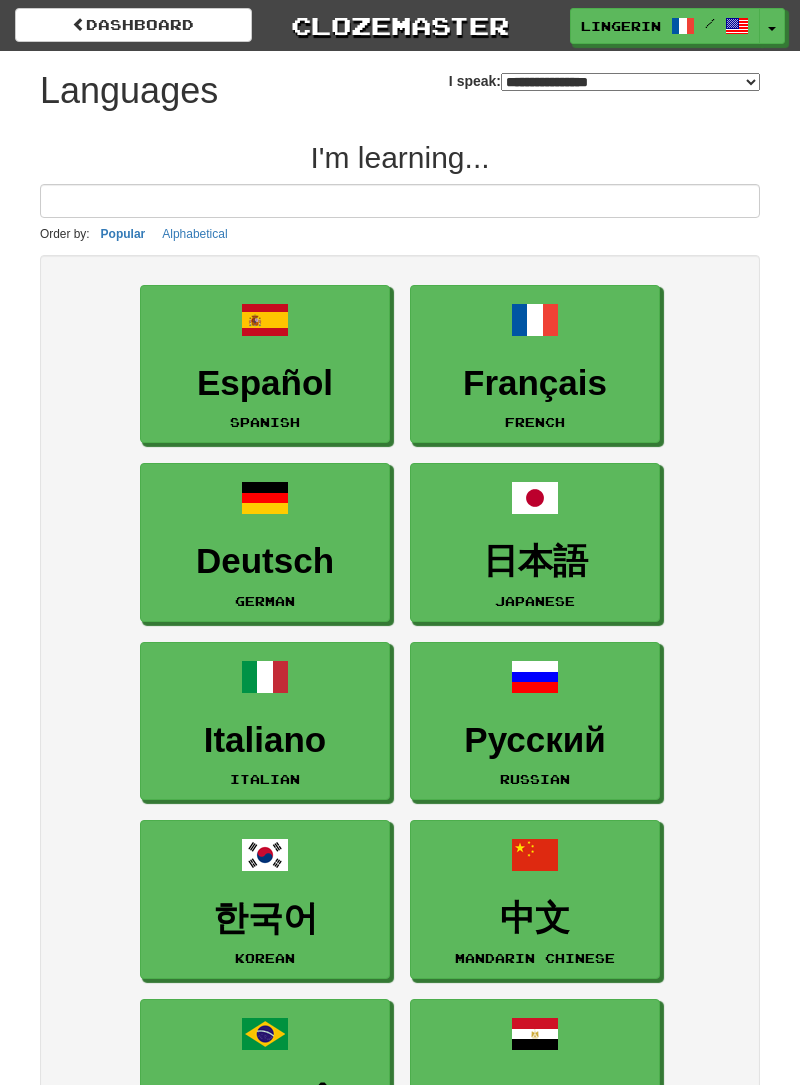 select on "*******" 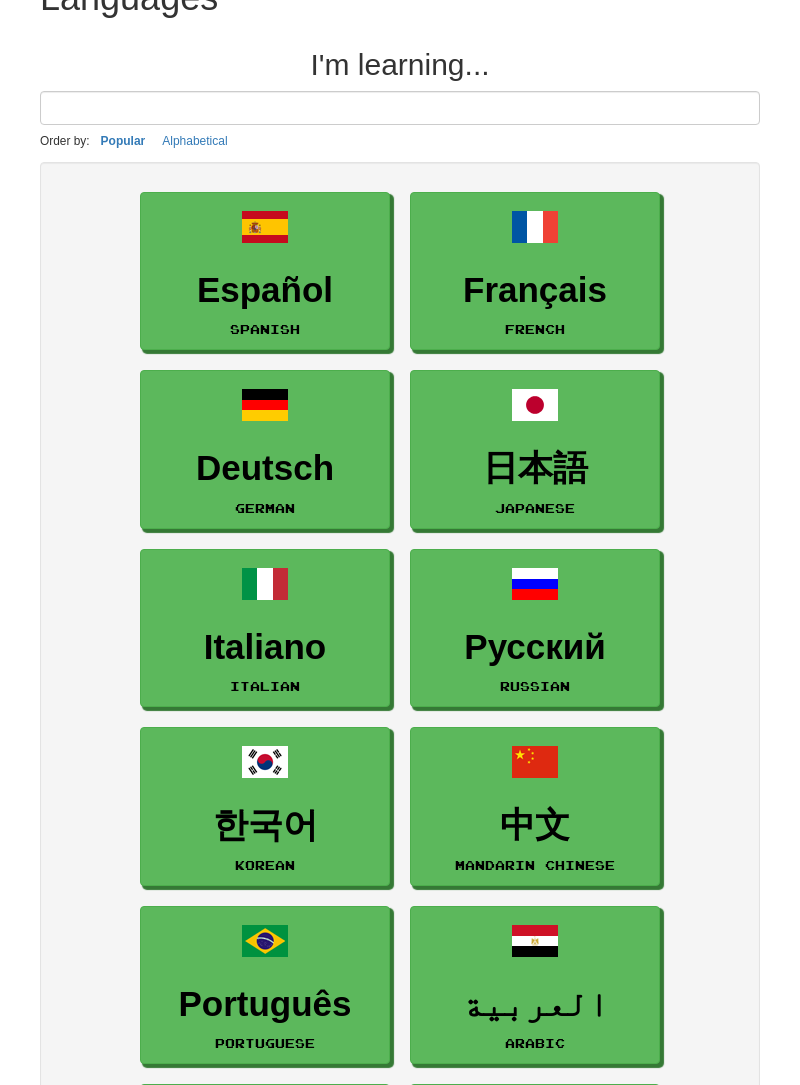 scroll, scrollTop: 0, scrollLeft: 0, axis: both 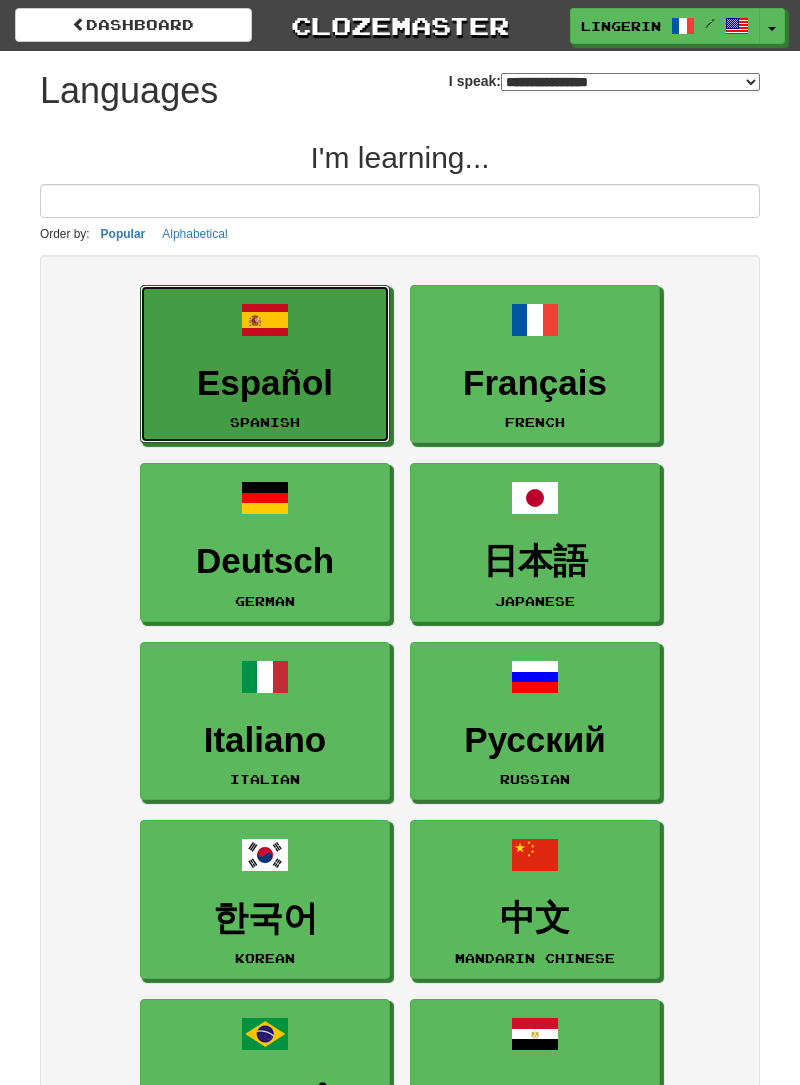 click on "Español" at bounding box center [265, 383] 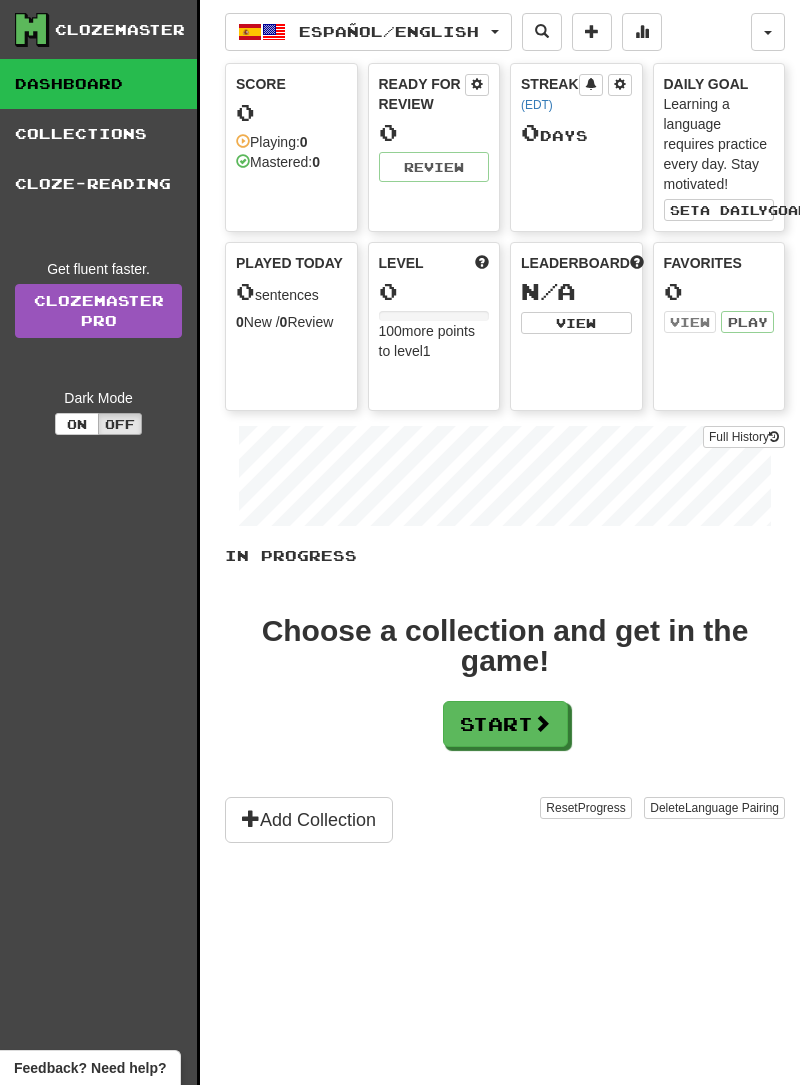 scroll, scrollTop: 0, scrollLeft: 0, axis: both 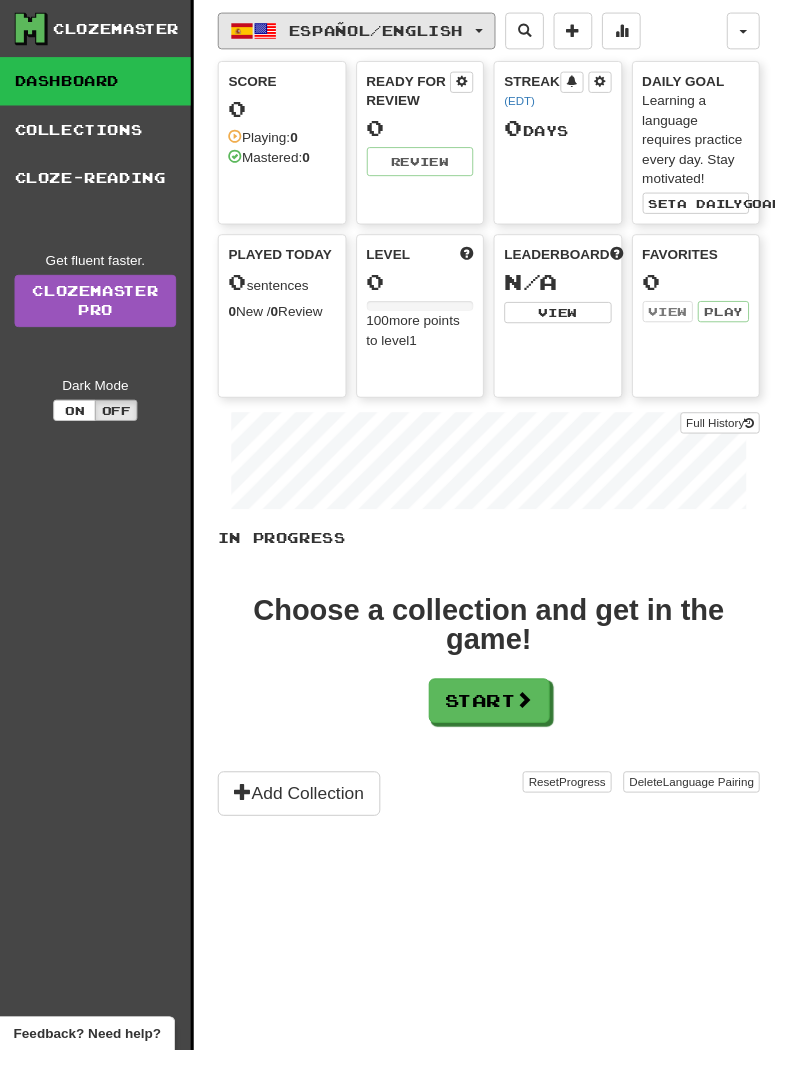 click at bounding box center [495, 32] 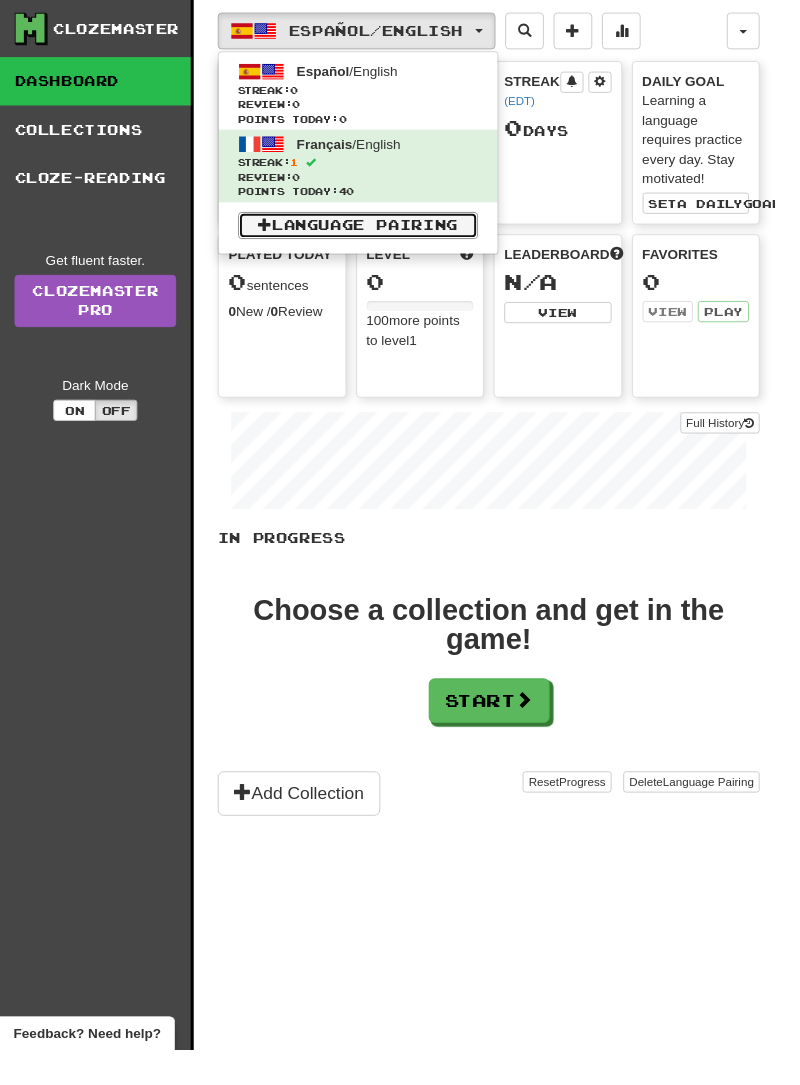 click on "Language Pairing" at bounding box center [370, 233] 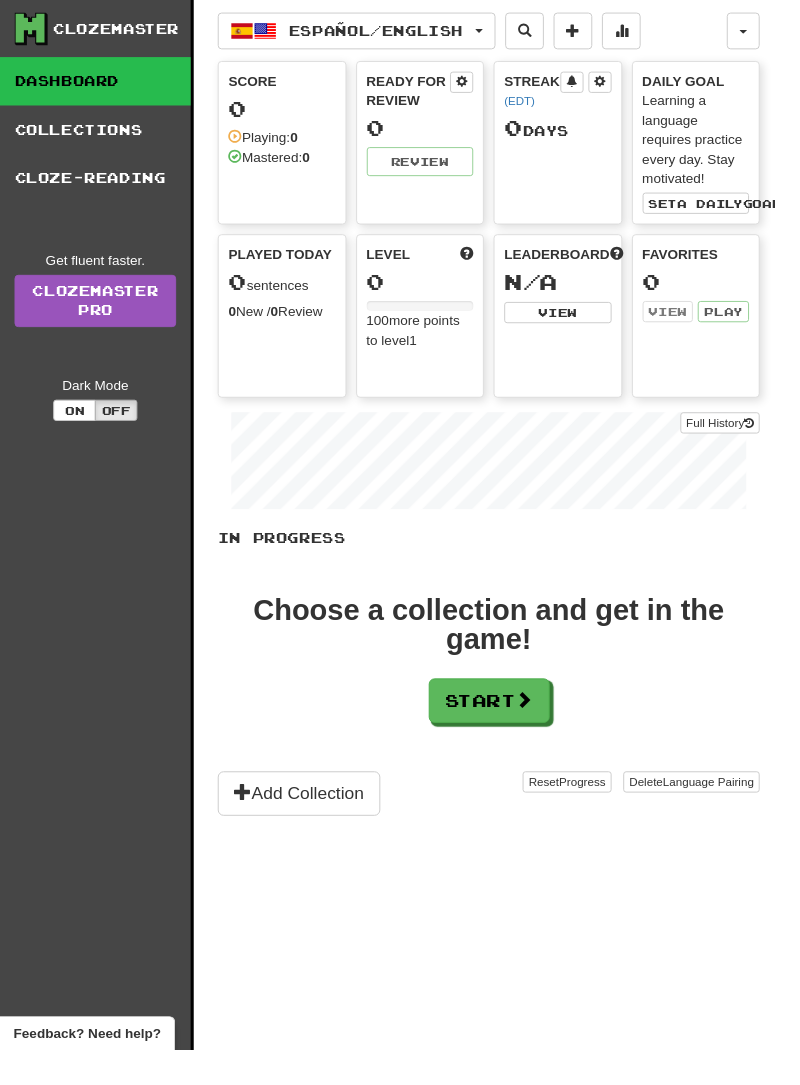 click on "Score 0  Playing:  0  Mastered:  0 Ready for Review 0   Review Streak   ( EDT ) 0  Day s Daily Goal Learning a language requires practice every day. Stay motivated! Set  a daily  goal Played Today 0  sentences 0  New /  0  Review Full History  Level 0 100  more points to level  1 Leaderboard N/A View Favorites 0 View Play" at bounding box center [505, 237] 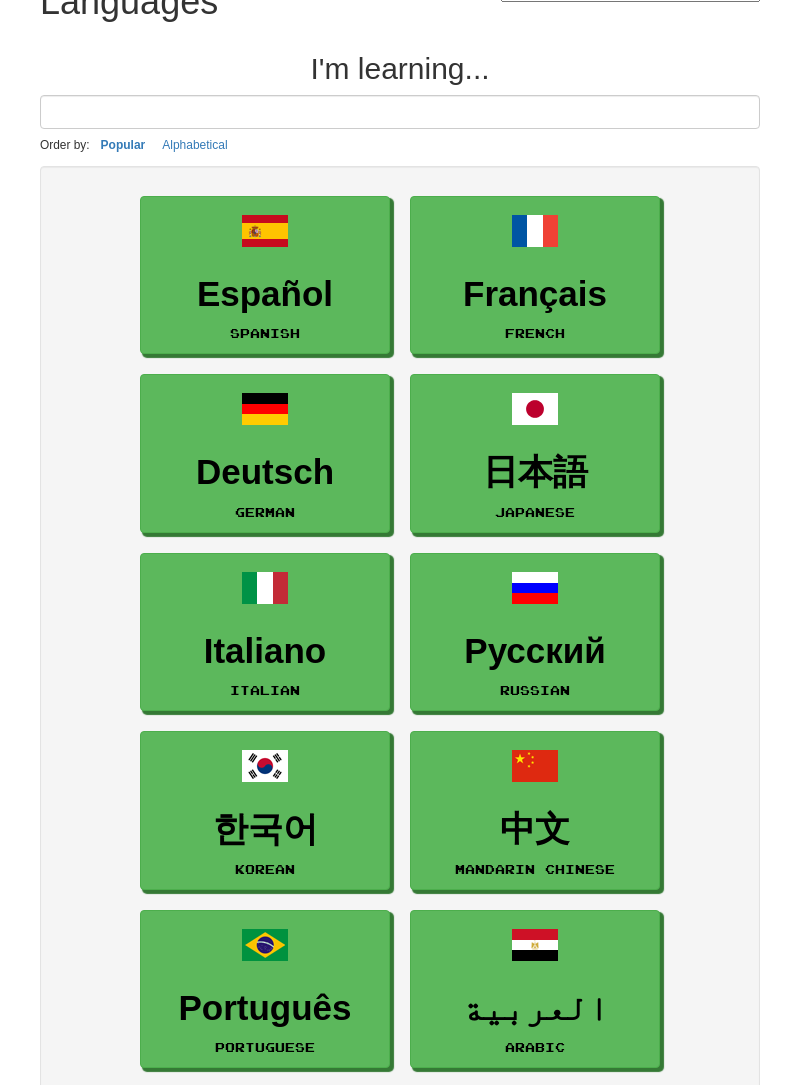 scroll, scrollTop: 0, scrollLeft: 0, axis: both 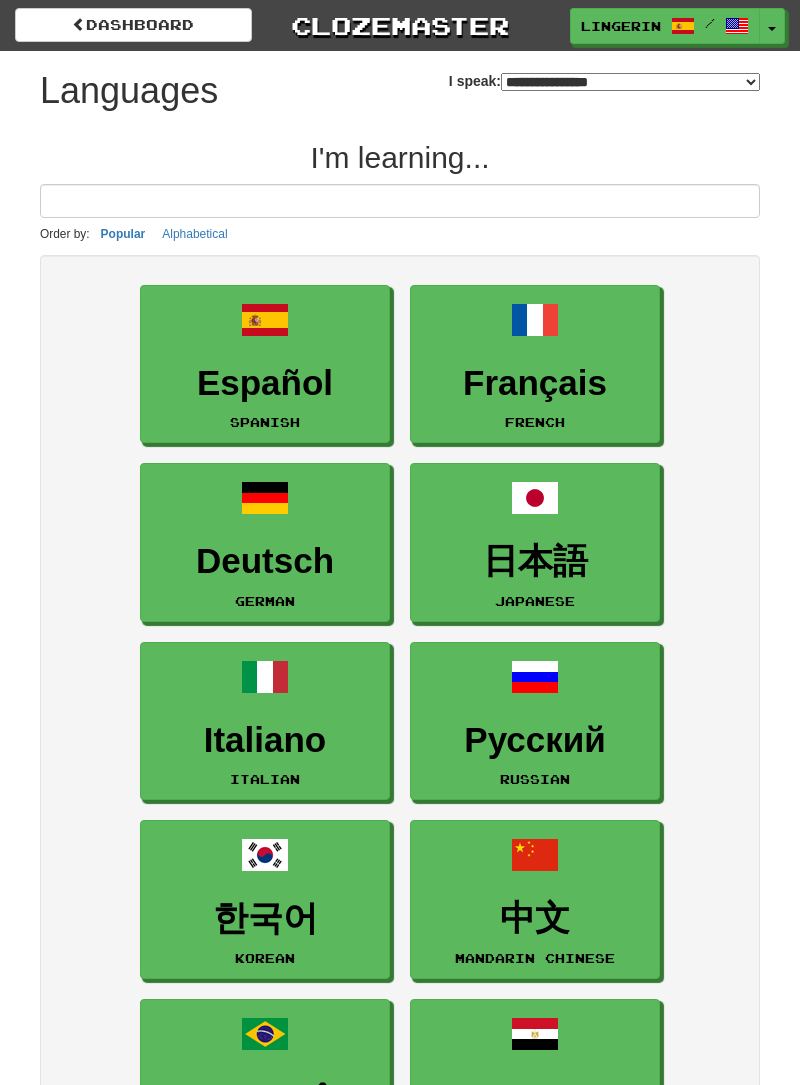 click on "**********" at bounding box center (630, 82) 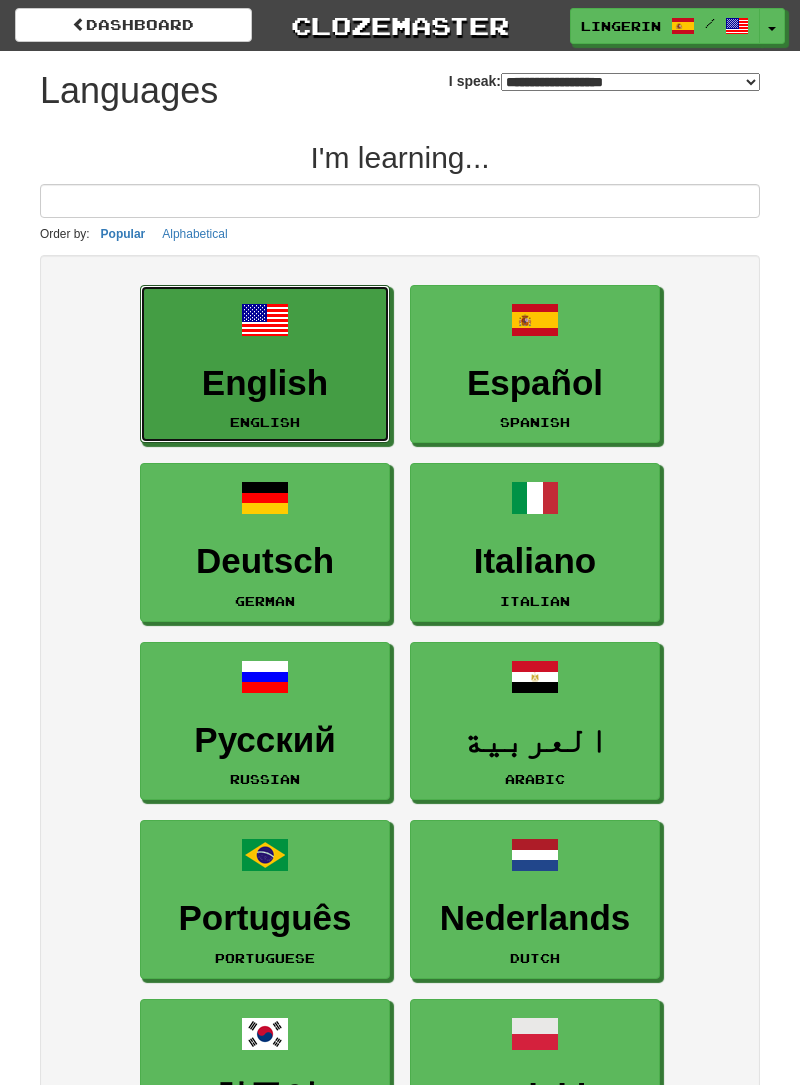 click on "English English" at bounding box center [265, 364] 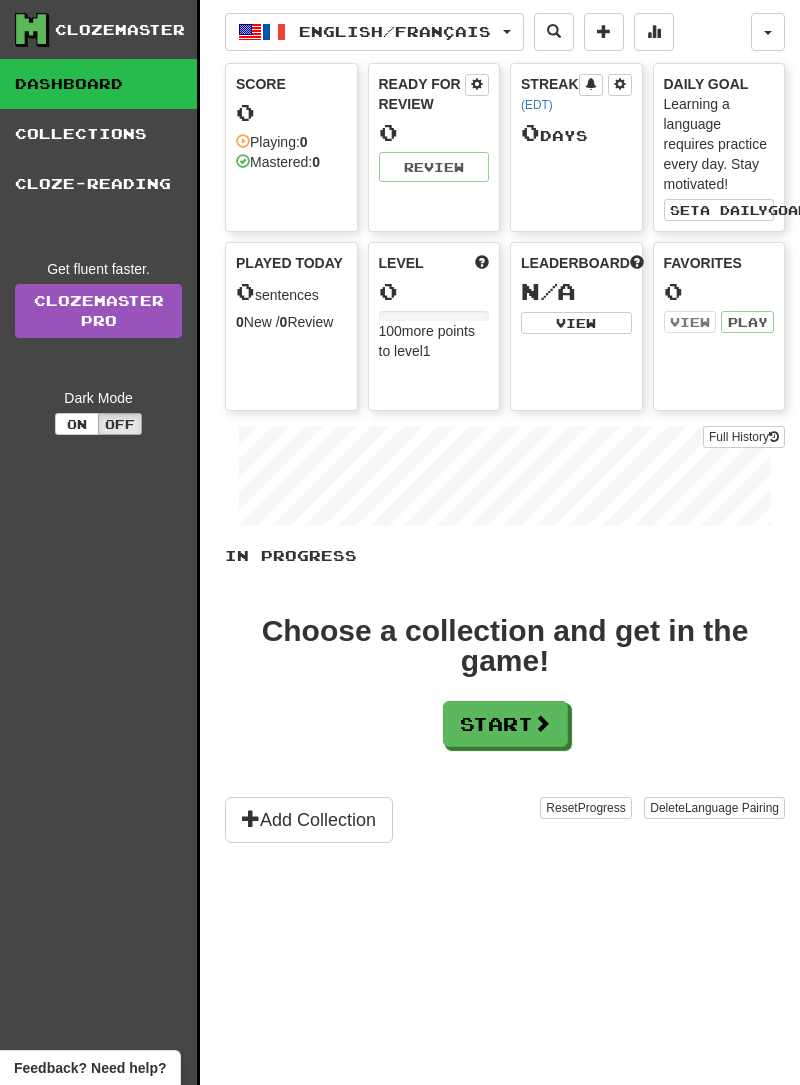 scroll, scrollTop: 0, scrollLeft: 0, axis: both 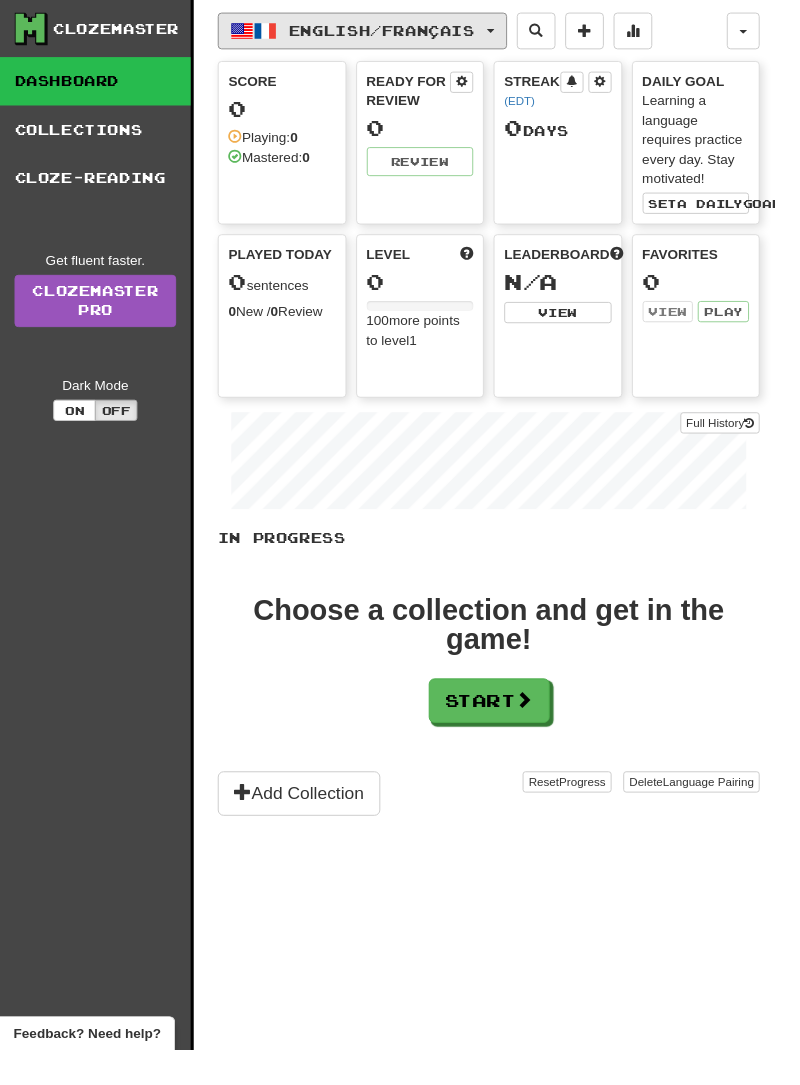 click on "English  /  Français" at bounding box center (374, 32) 